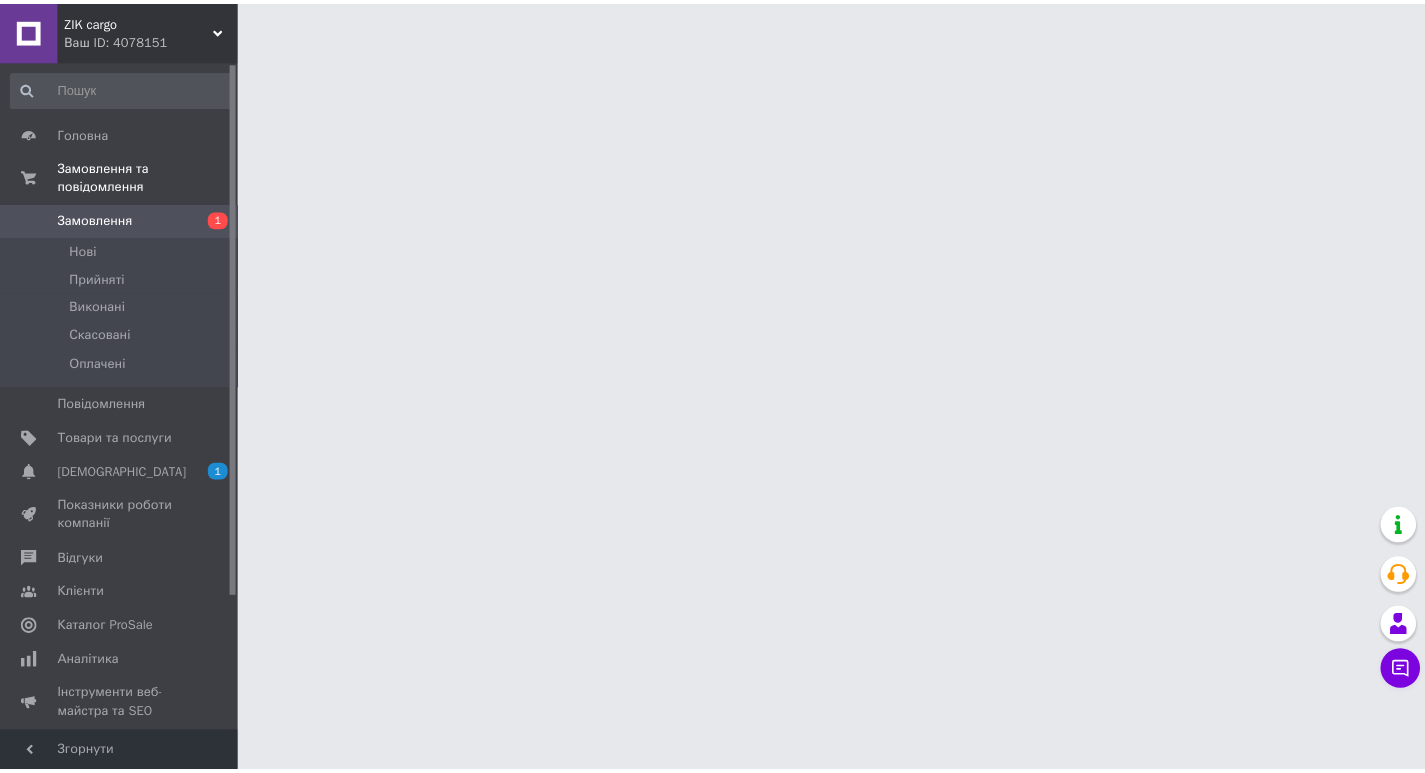 scroll, scrollTop: 0, scrollLeft: 0, axis: both 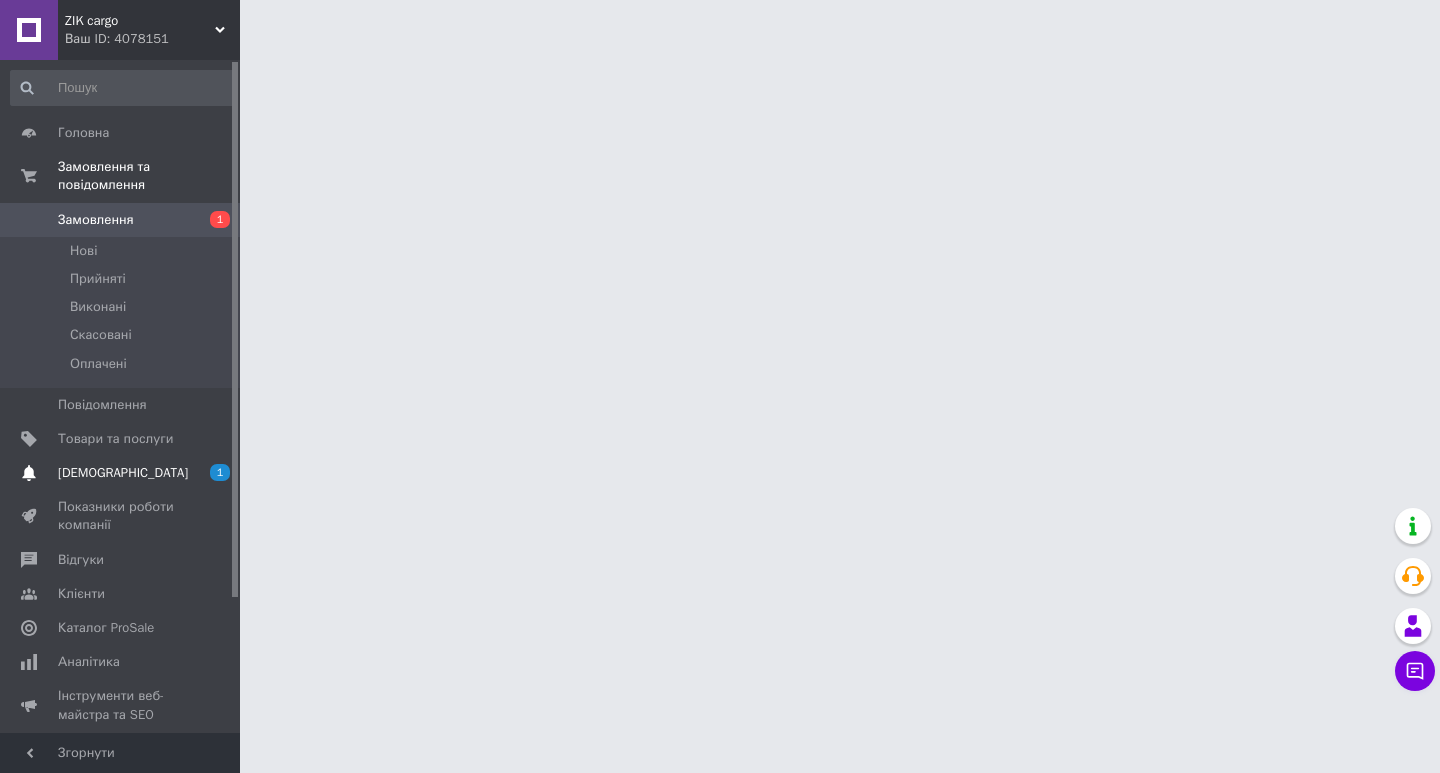 click on "[DEMOGRAPHIC_DATA]" at bounding box center [121, 473] 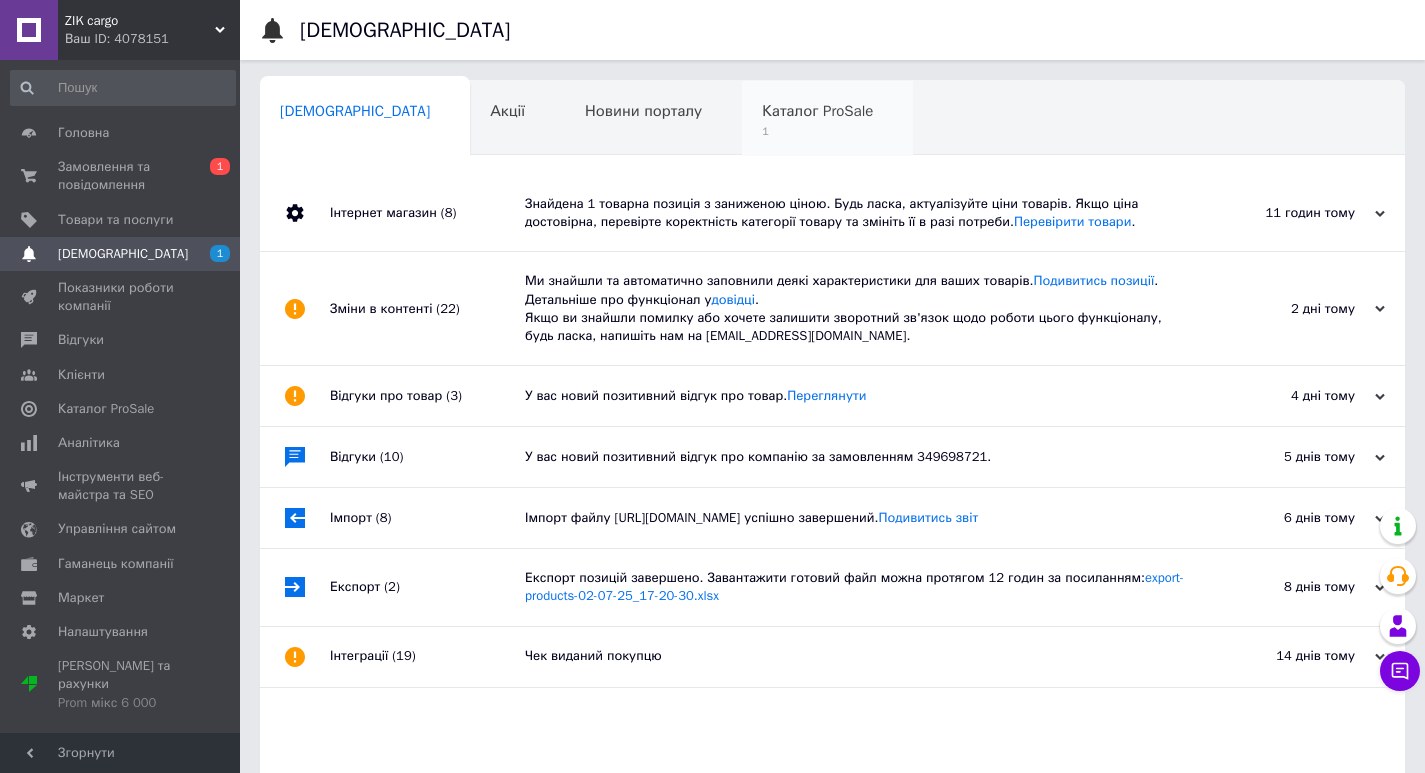 click on "1" at bounding box center (817, 131) 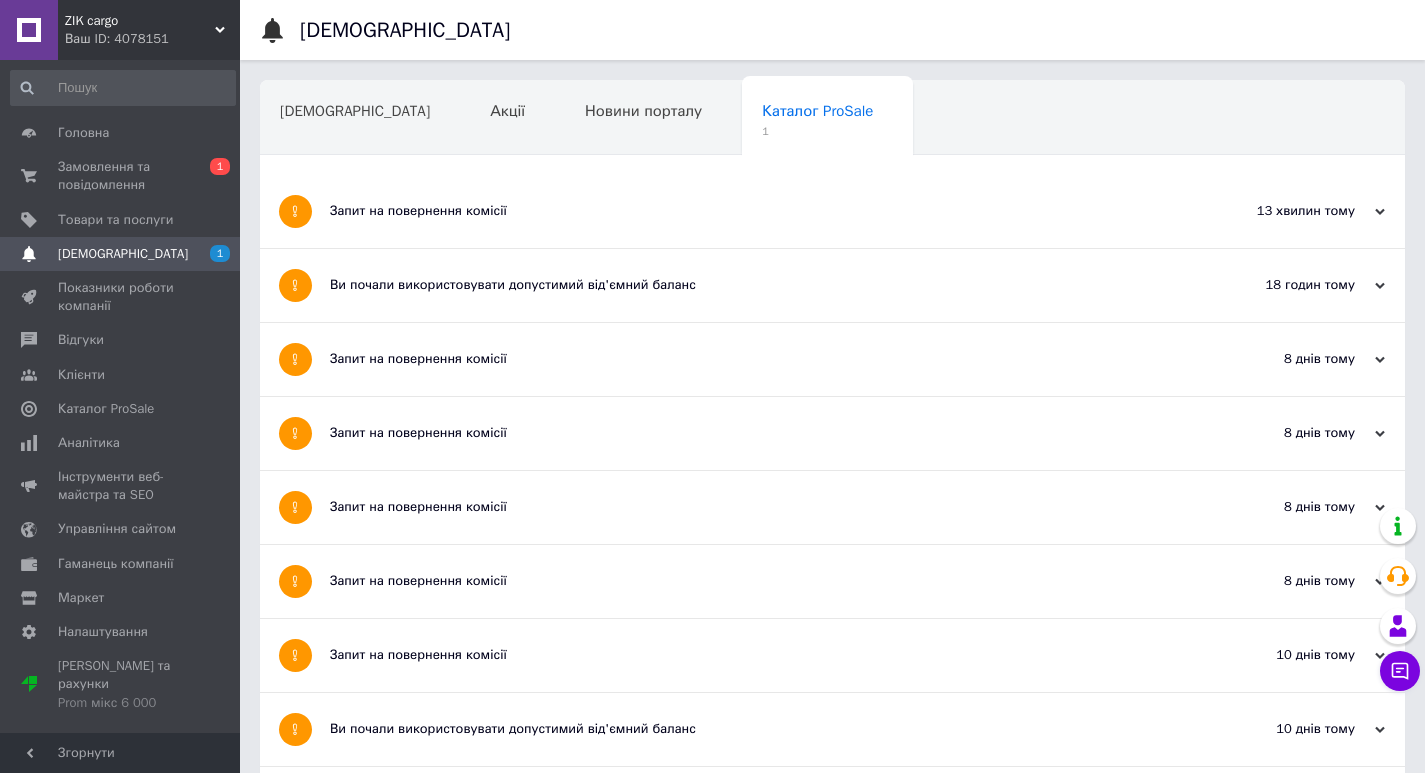 click on "Запит на повернення комісії" at bounding box center (757, 211) 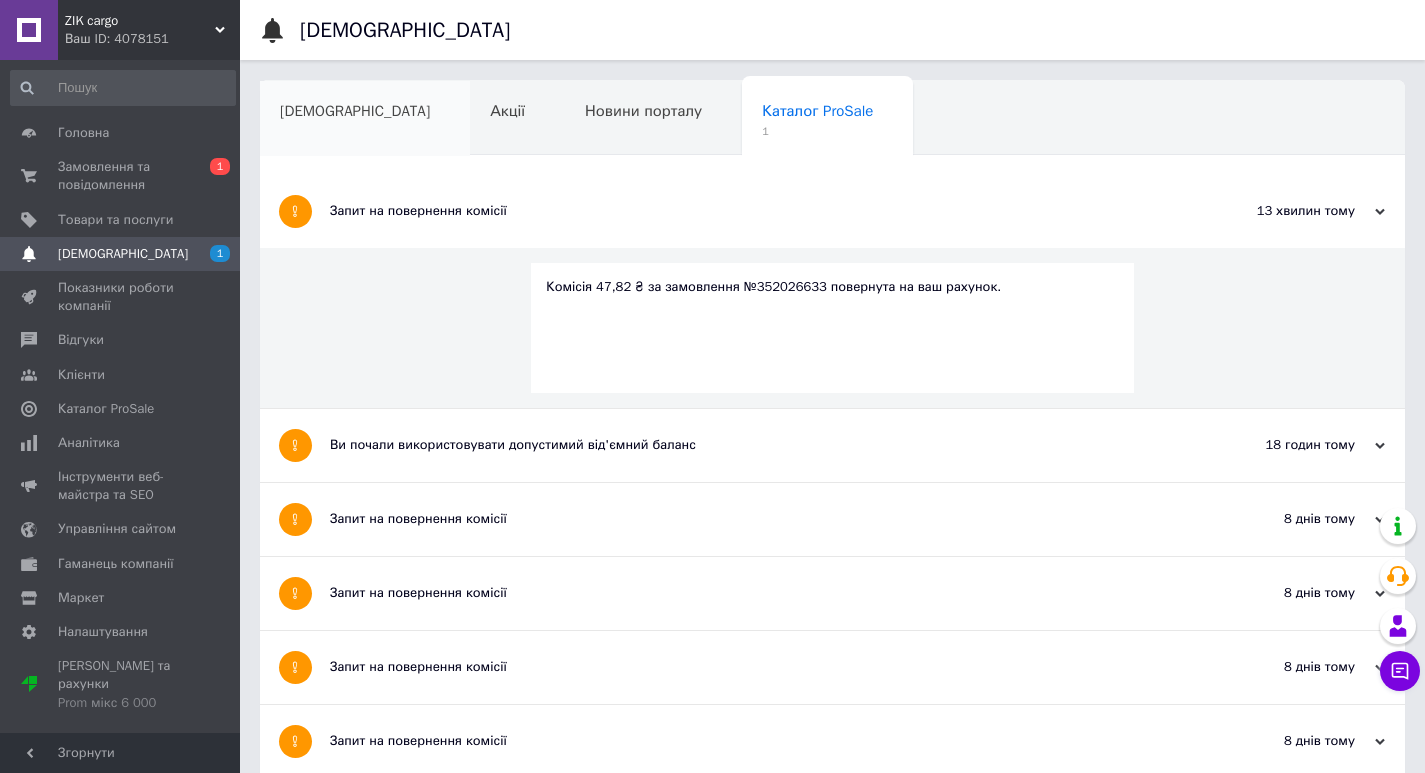 click on "[DEMOGRAPHIC_DATA]" at bounding box center [355, 111] 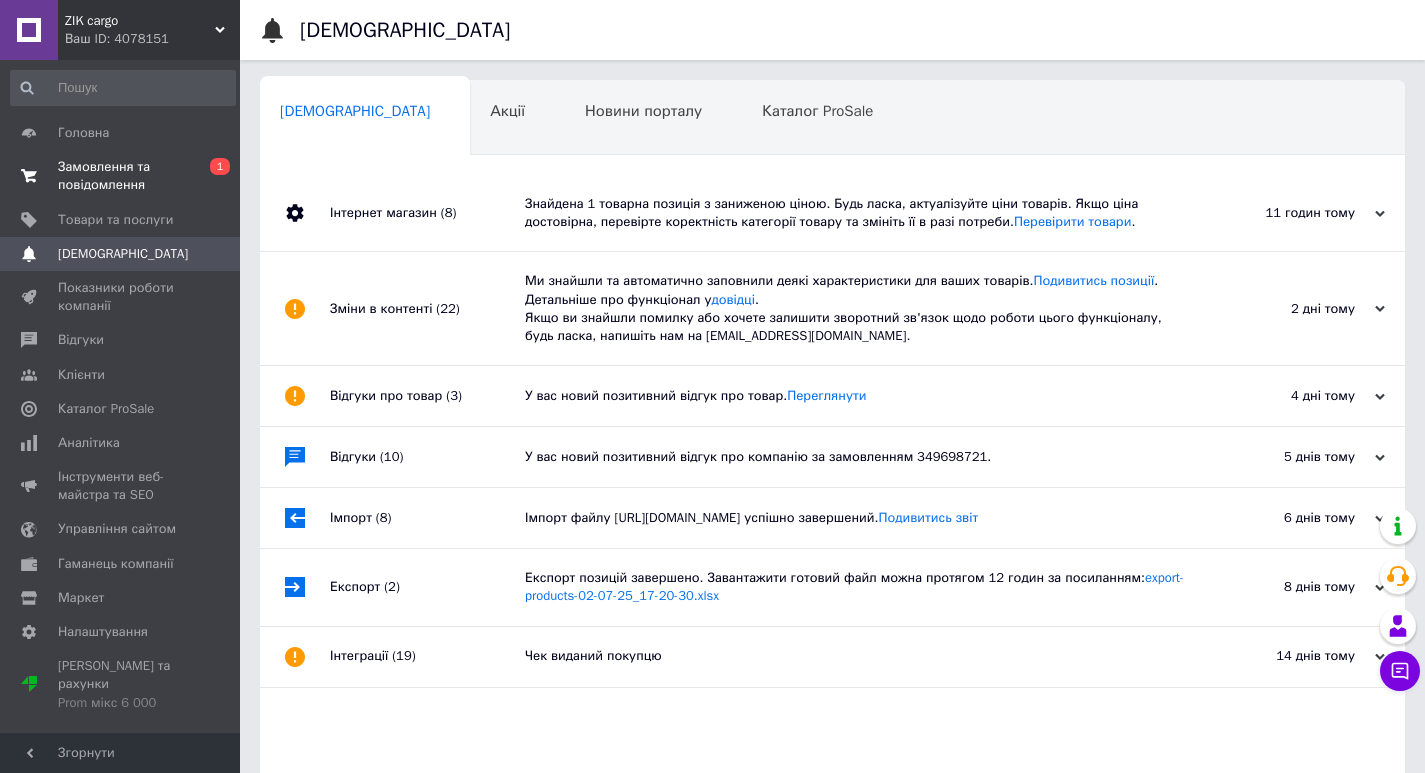 click on "Замовлення та повідомлення" at bounding box center [121, 176] 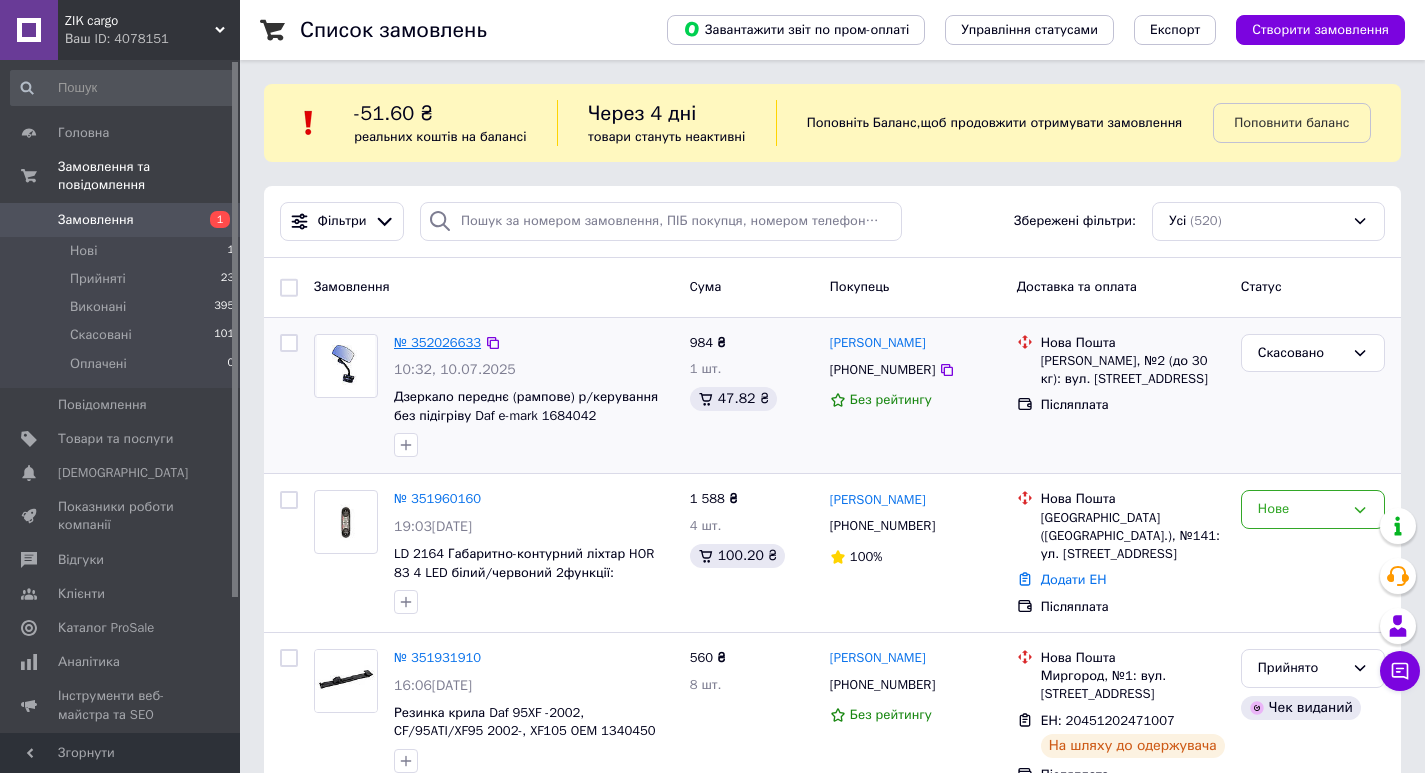 click on "№ 352026633" at bounding box center (437, 342) 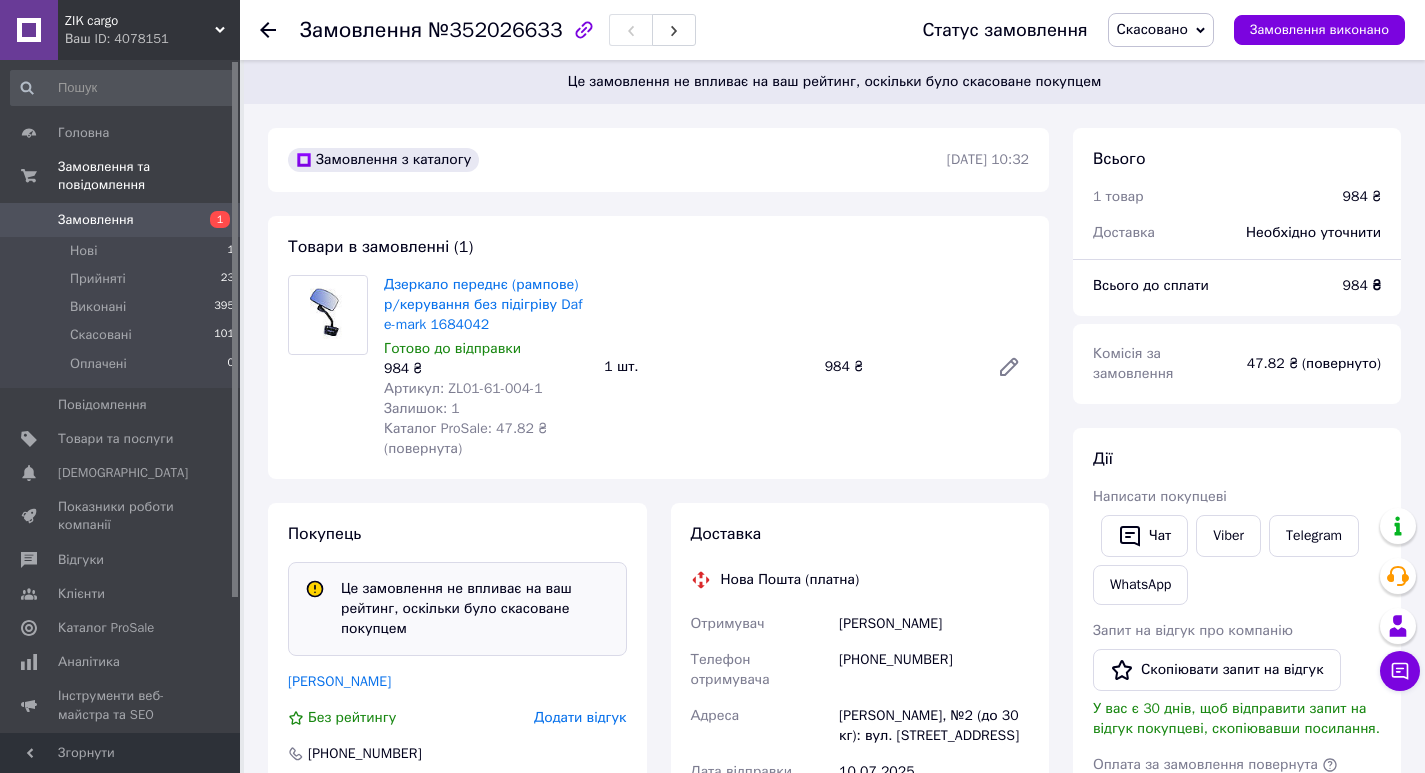 click on "Артикул: ZL01-61-004-1" at bounding box center (463, 388) 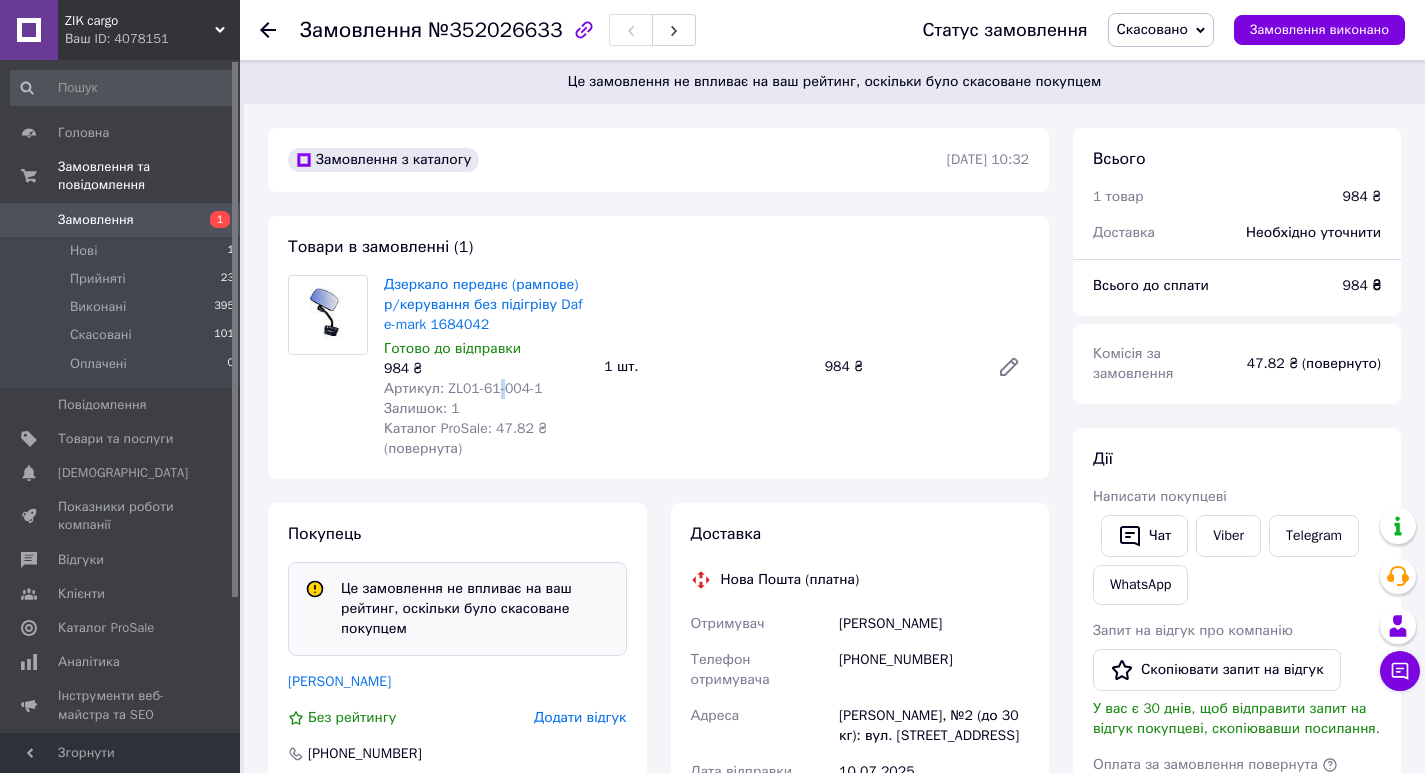 click on "Артикул: ZL01-61-004-1" at bounding box center [463, 388] 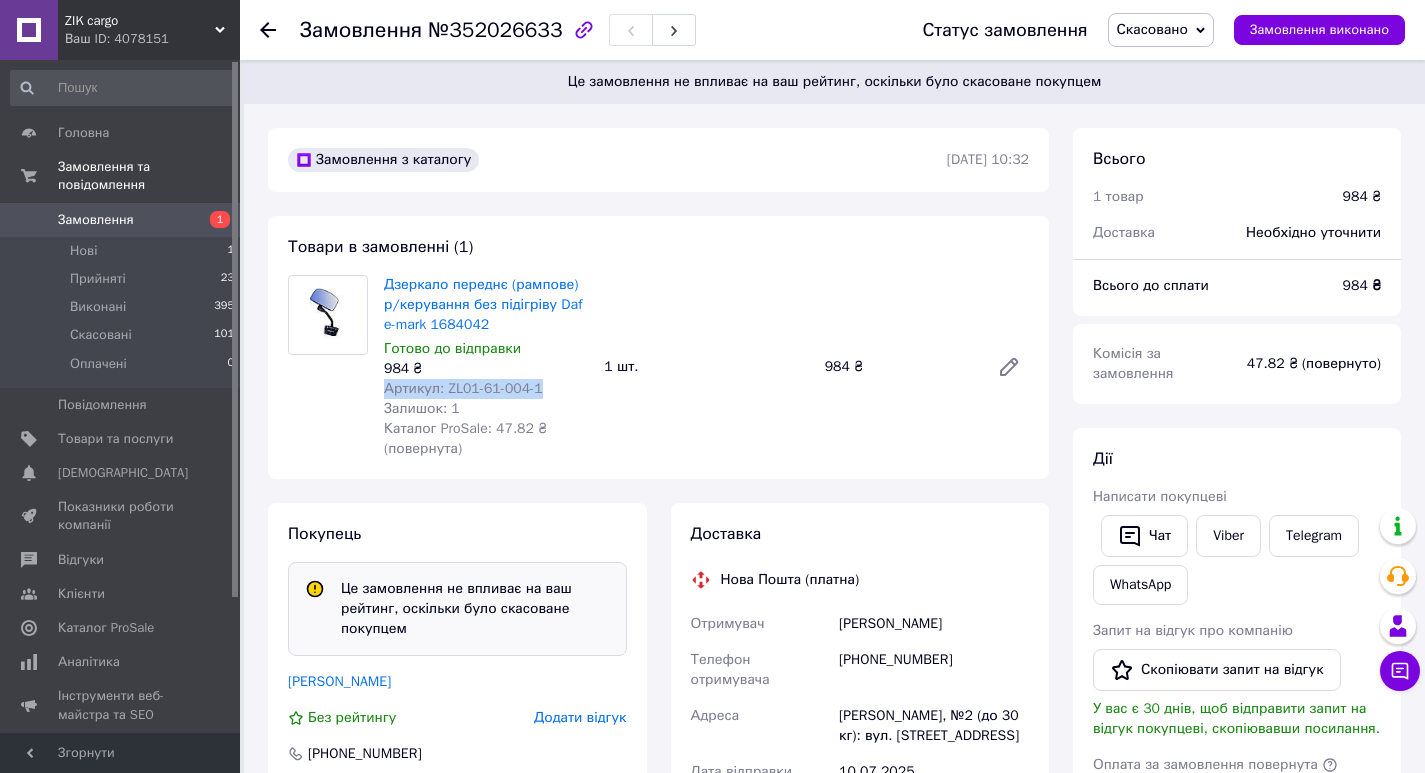 click on "Артикул: ZL01-61-004-1" at bounding box center [463, 388] 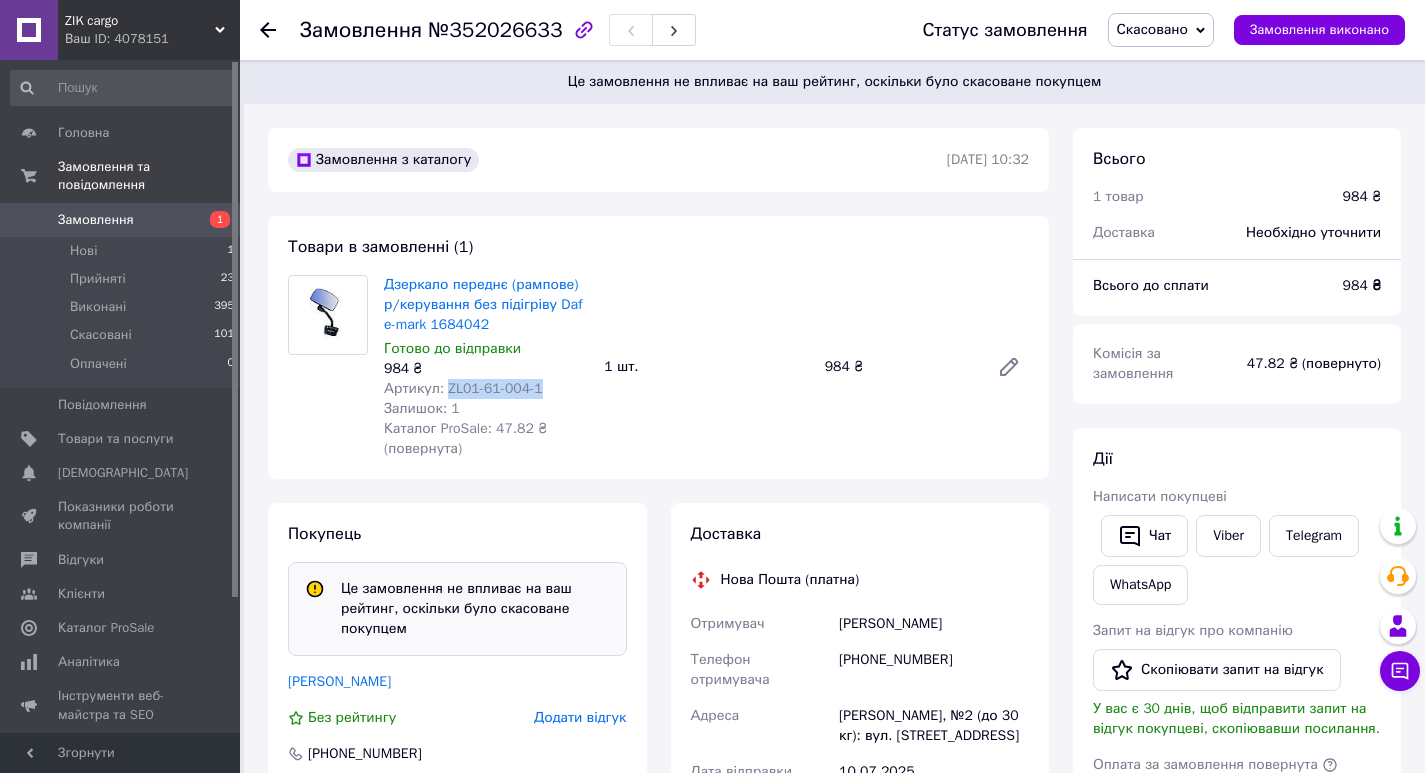 drag, startPoint x: 537, startPoint y: 393, endPoint x: 444, endPoint y: 388, distance: 93.13431 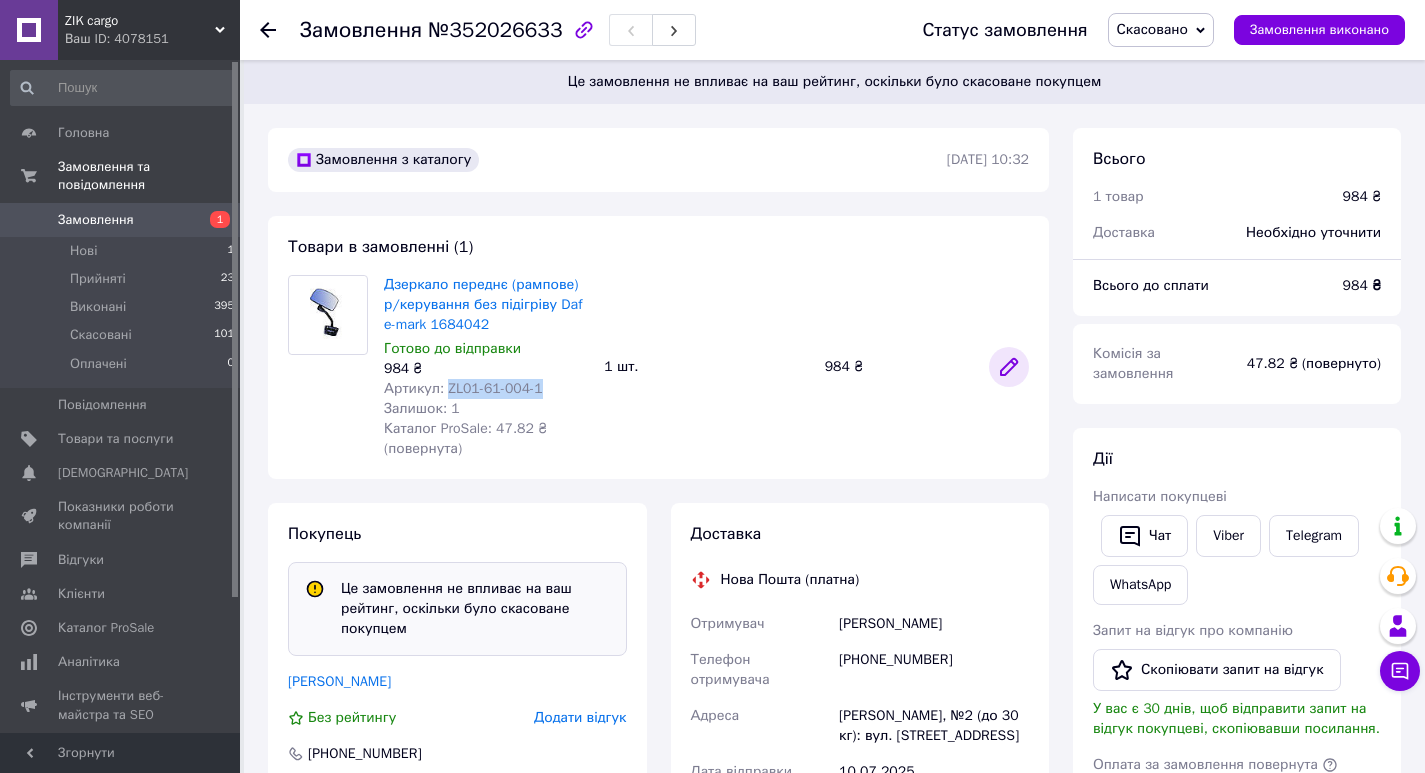 click 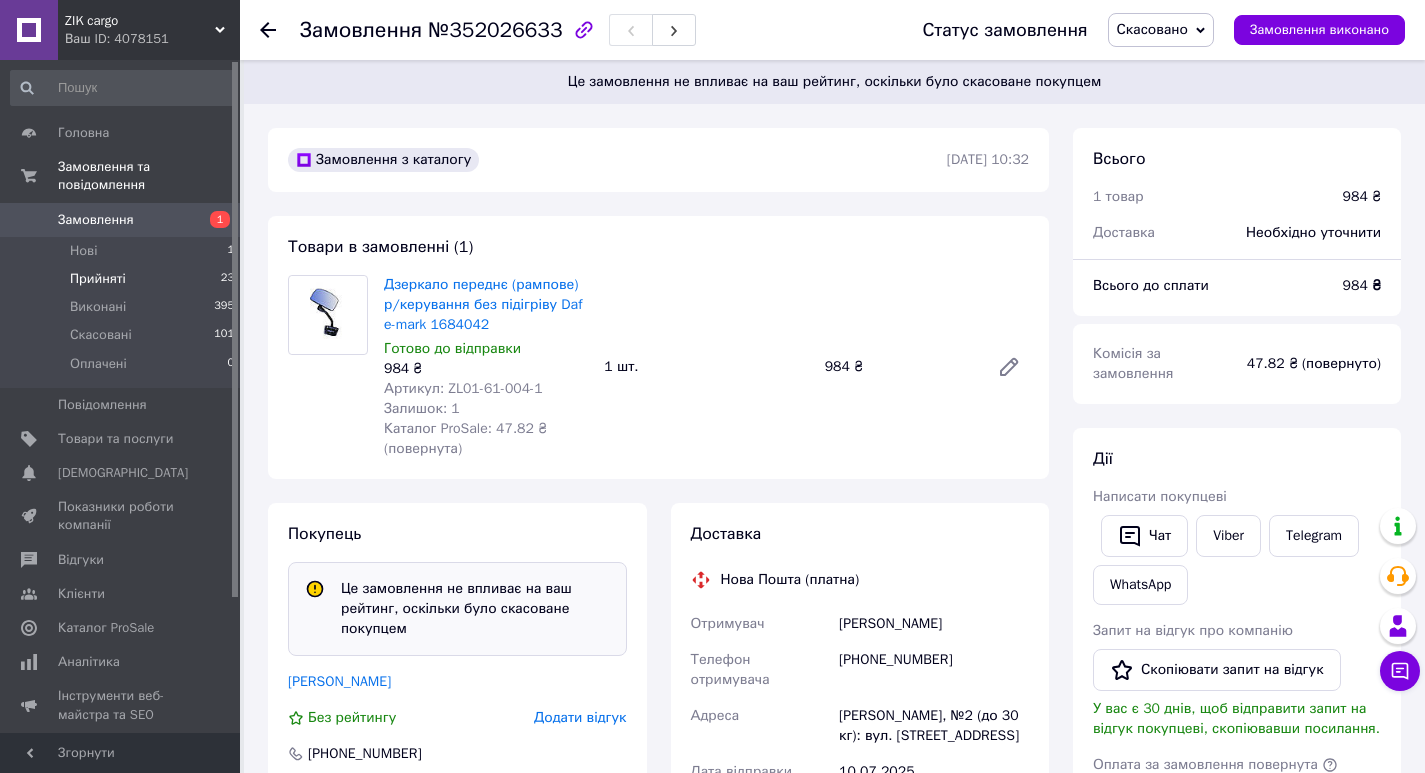 click on "Прийняті 23" at bounding box center [123, 279] 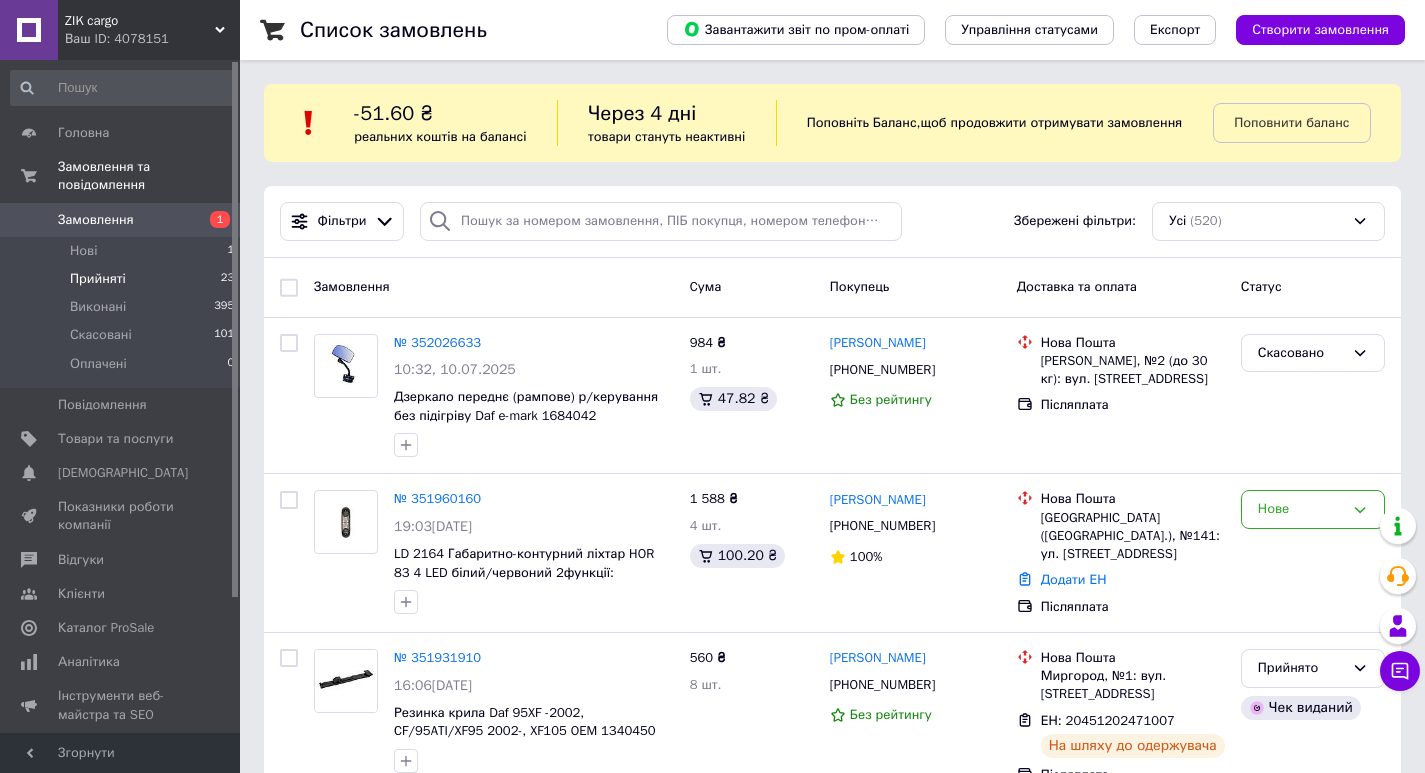 click on "Прийняті 23" at bounding box center [123, 279] 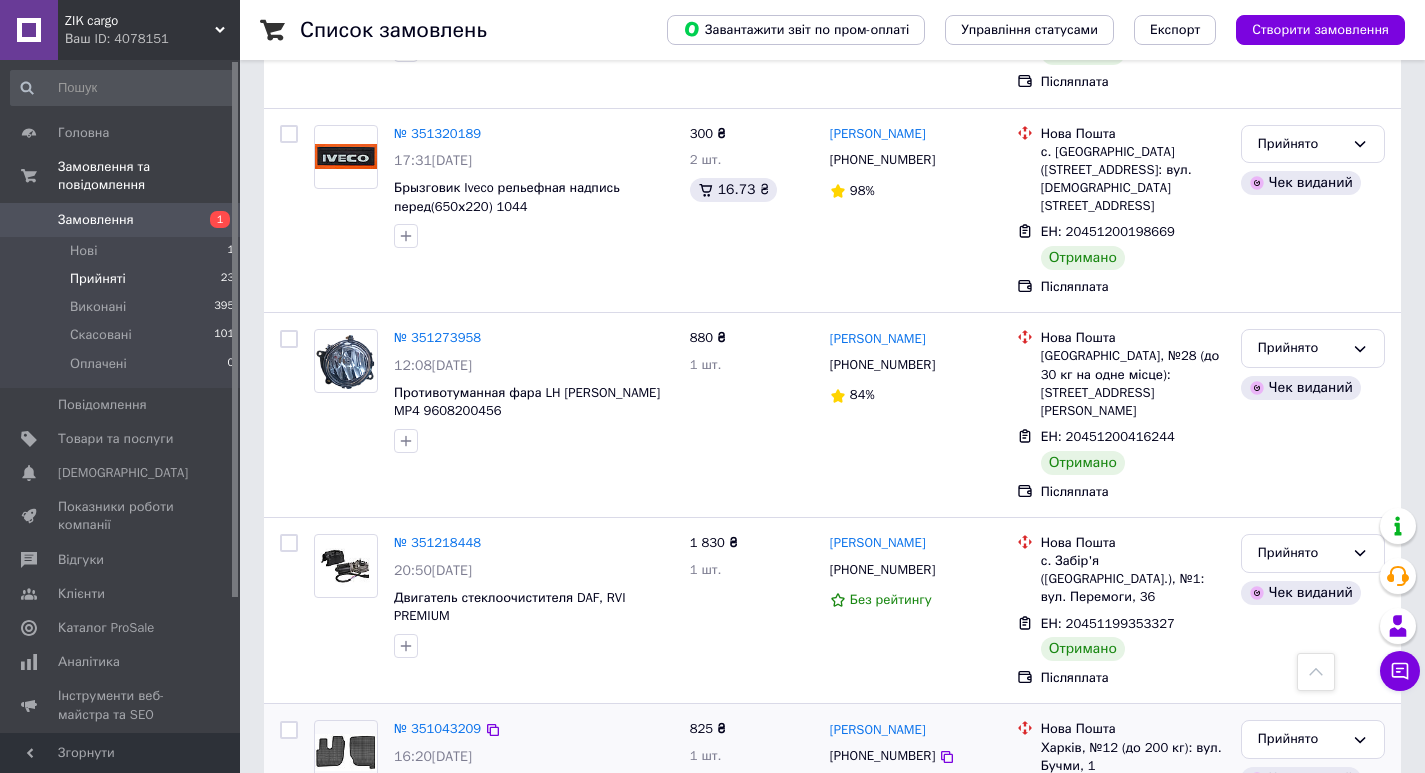 scroll, scrollTop: 3744, scrollLeft: 0, axis: vertical 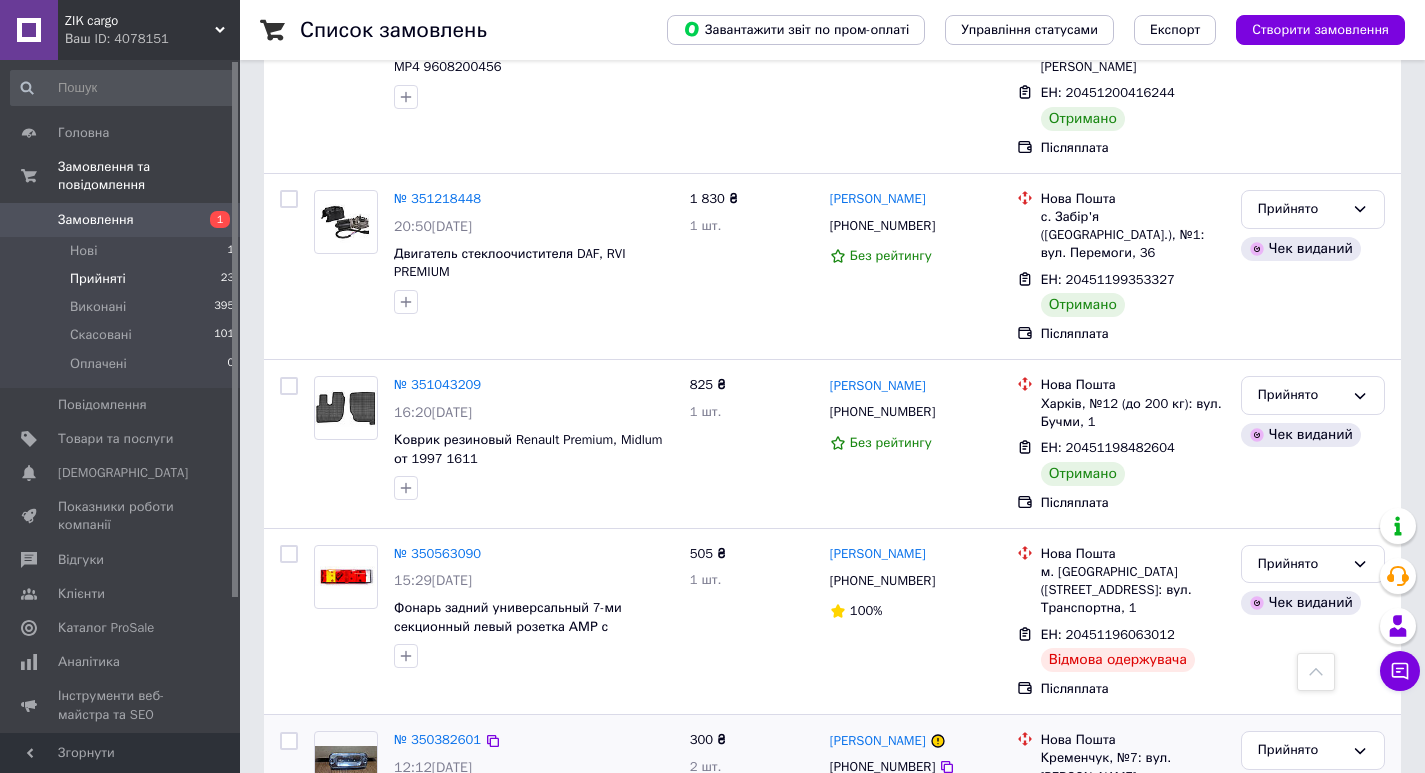 click 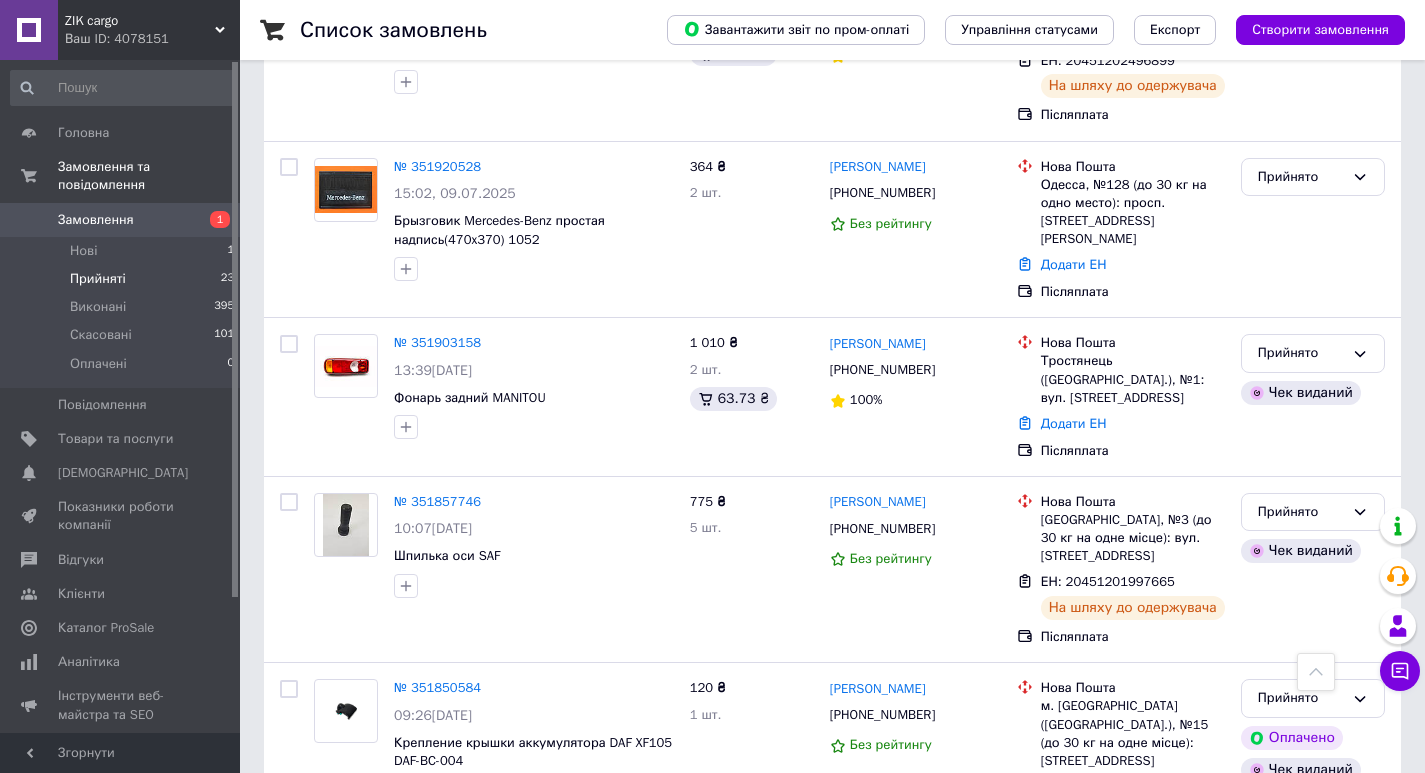 scroll, scrollTop: 744, scrollLeft: 0, axis: vertical 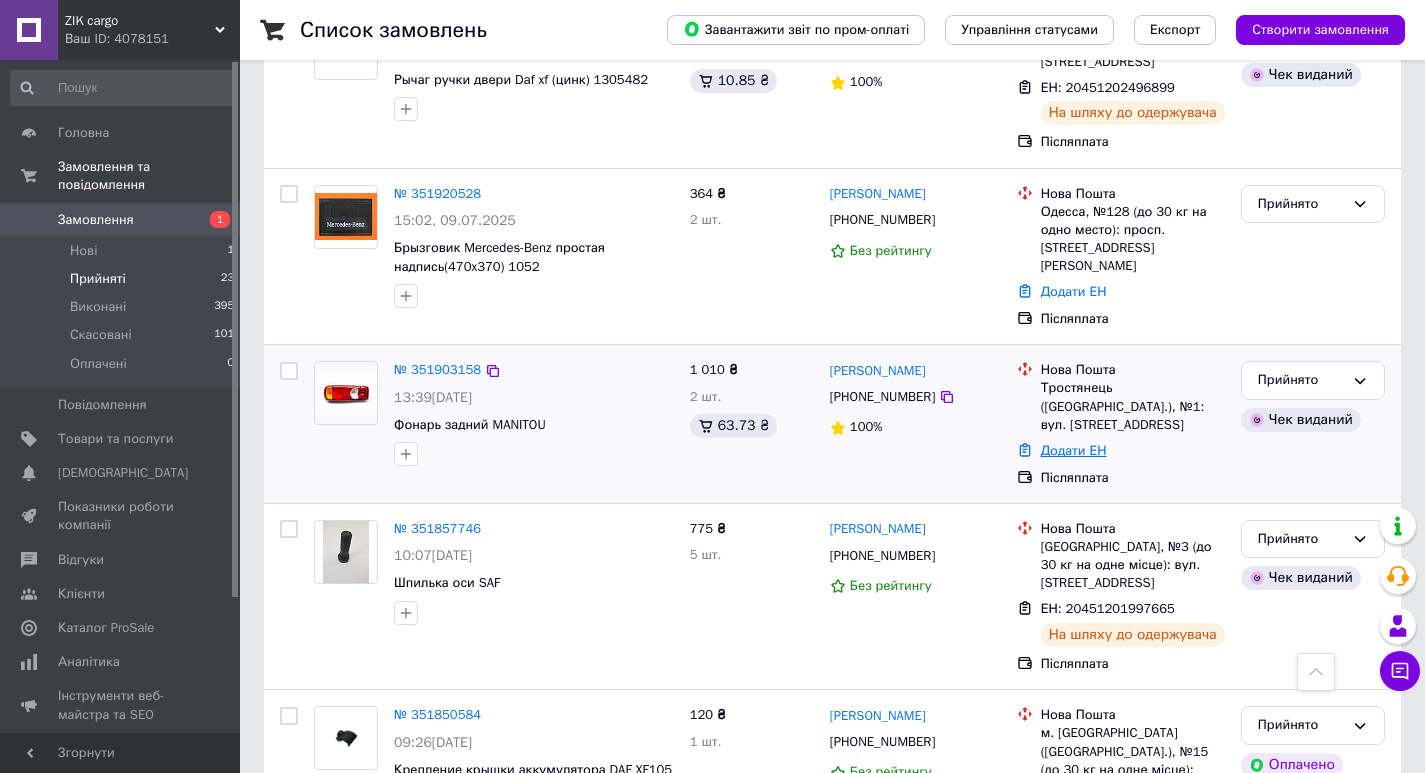 click on "Додати ЕН" at bounding box center [1074, 450] 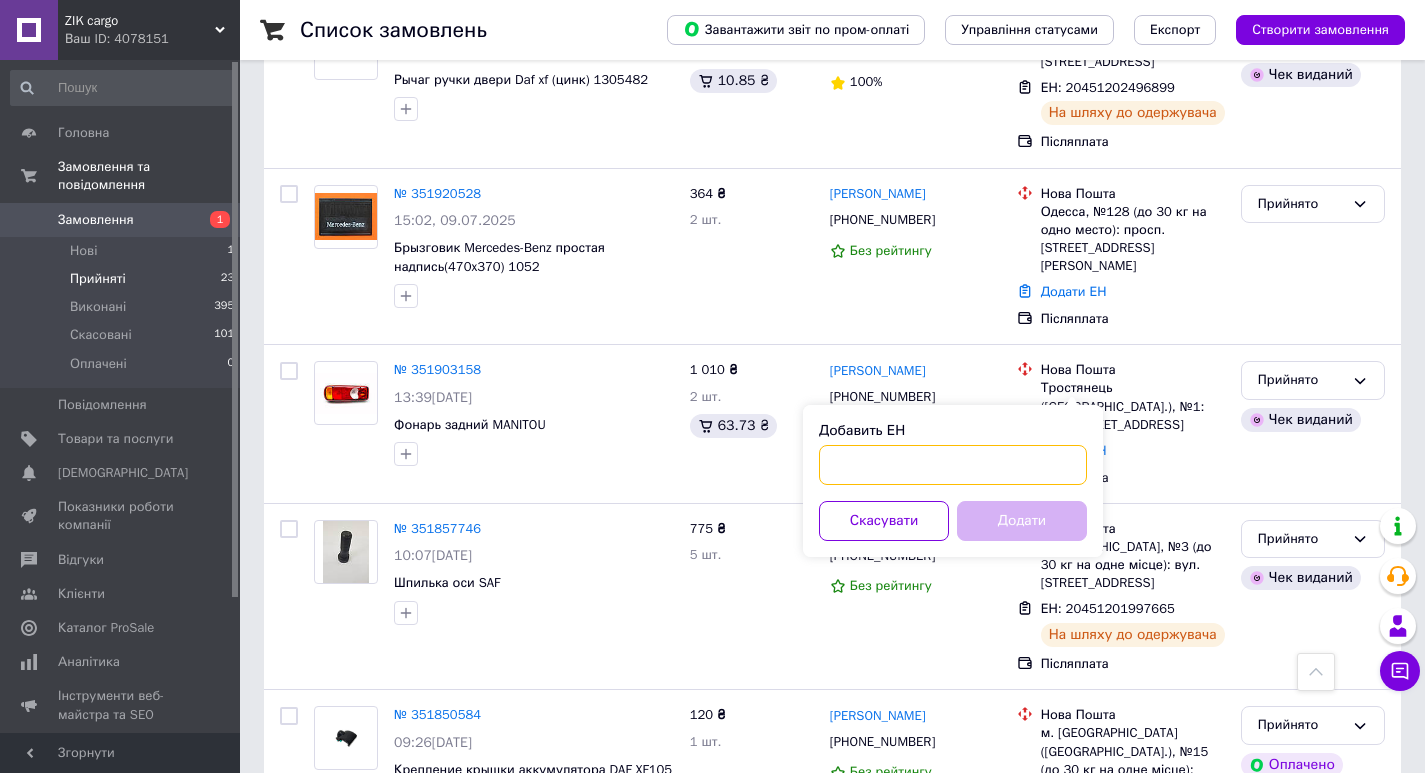 click on "Добавить ЕН" at bounding box center (953, 465) 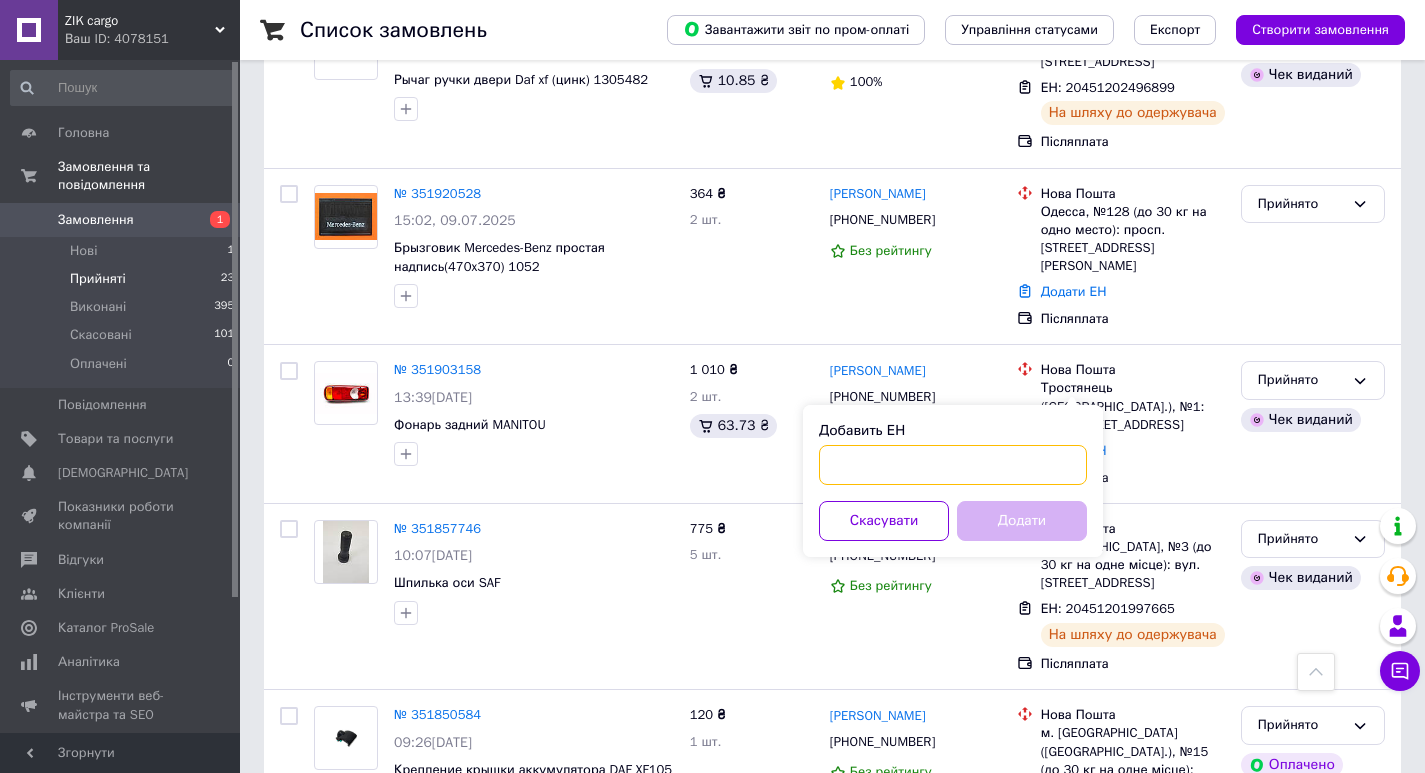 paste on "20451202843786" 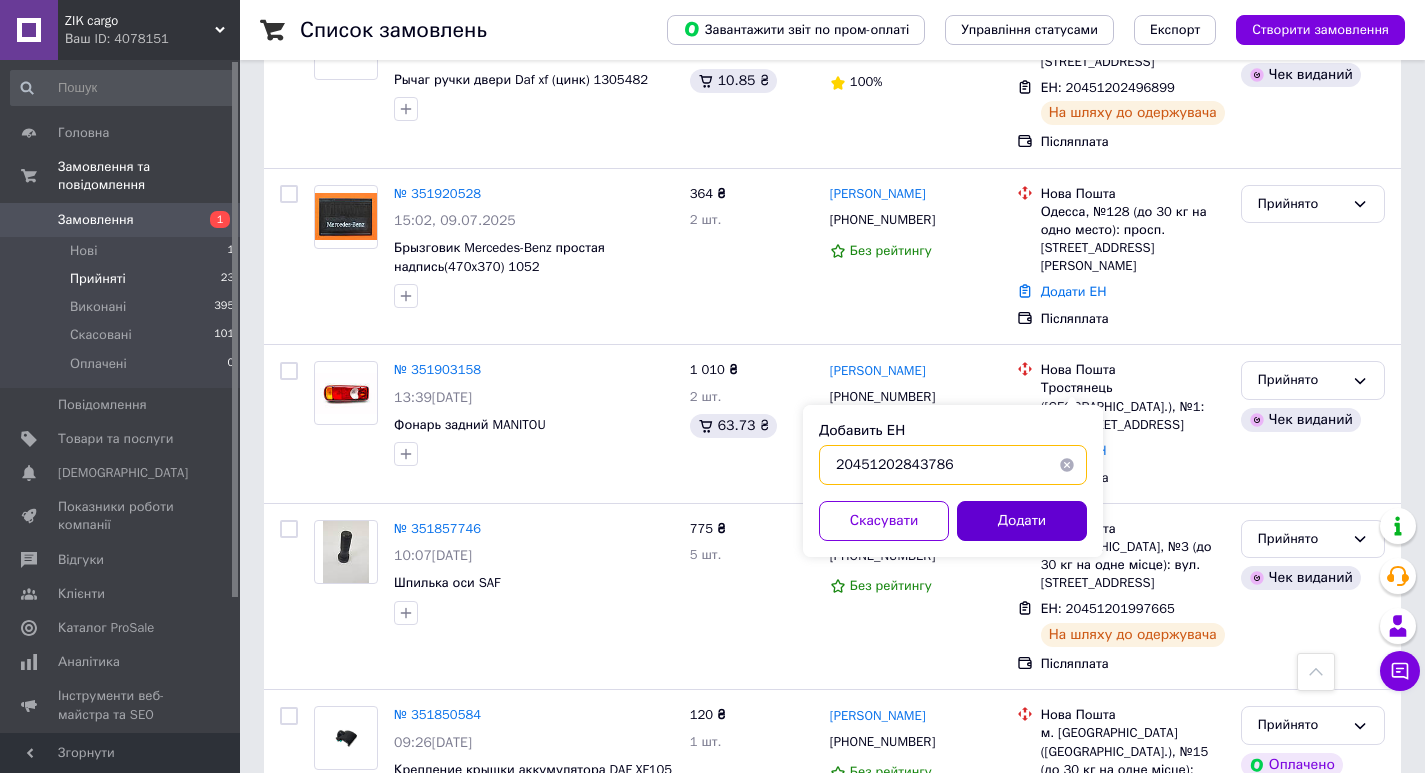 type on "20451202843786" 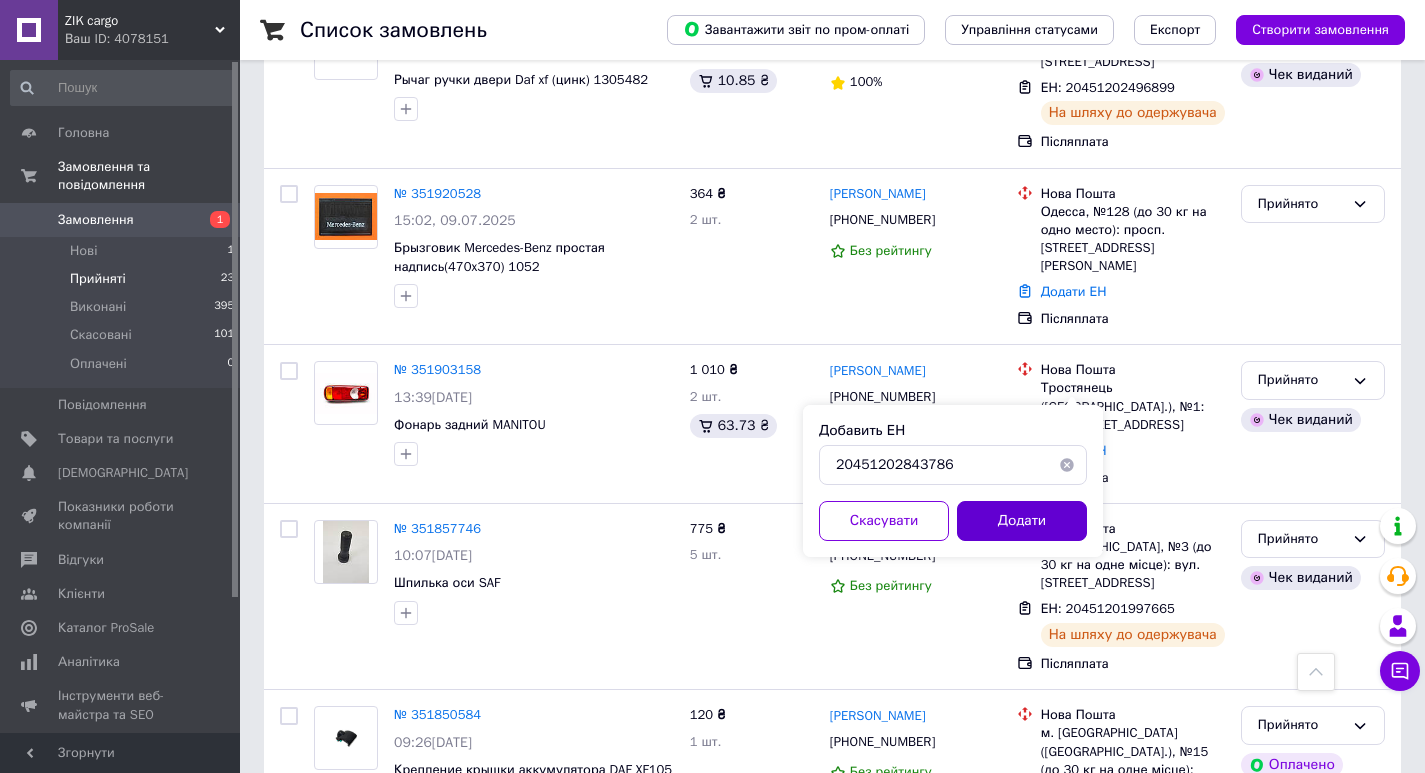 click on "Додати" at bounding box center (1022, 521) 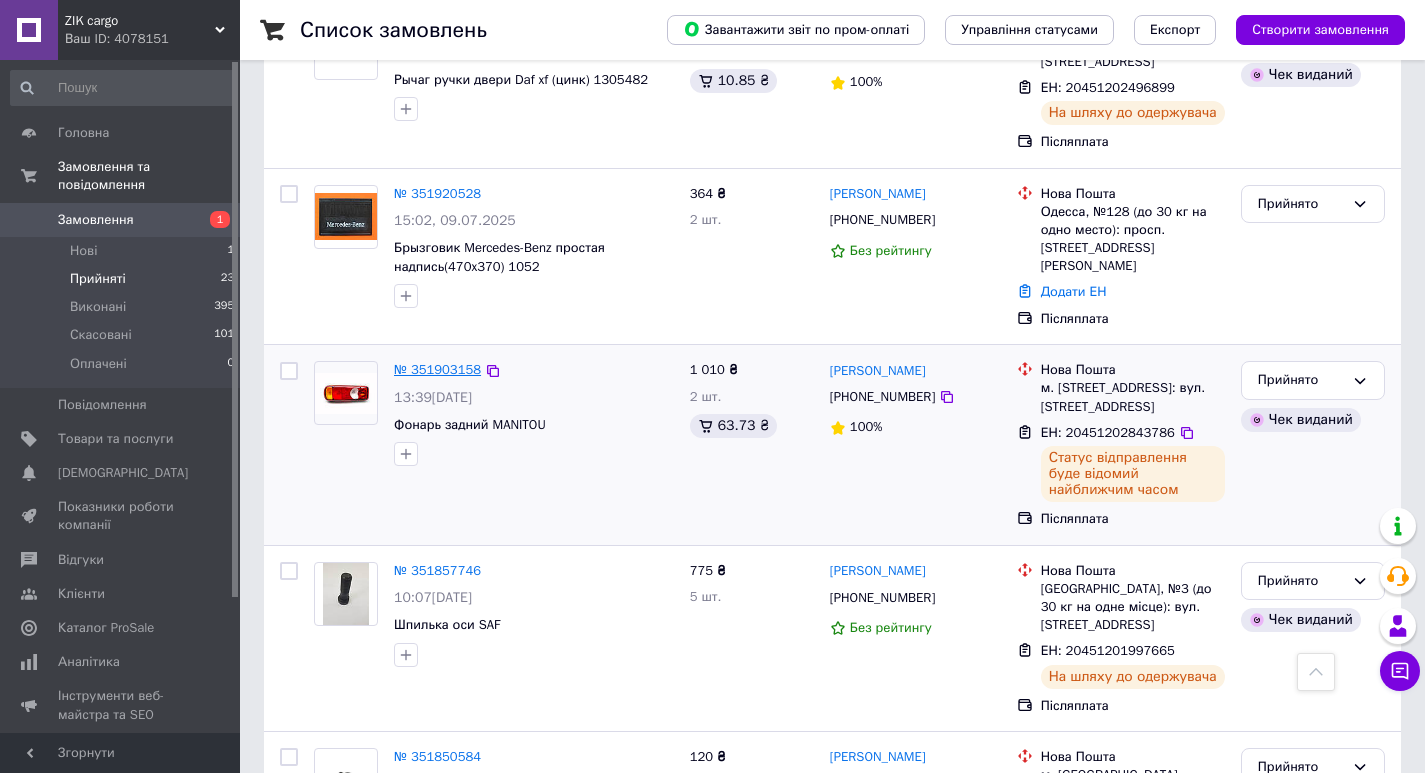 click on "№ 351903158" at bounding box center [437, 369] 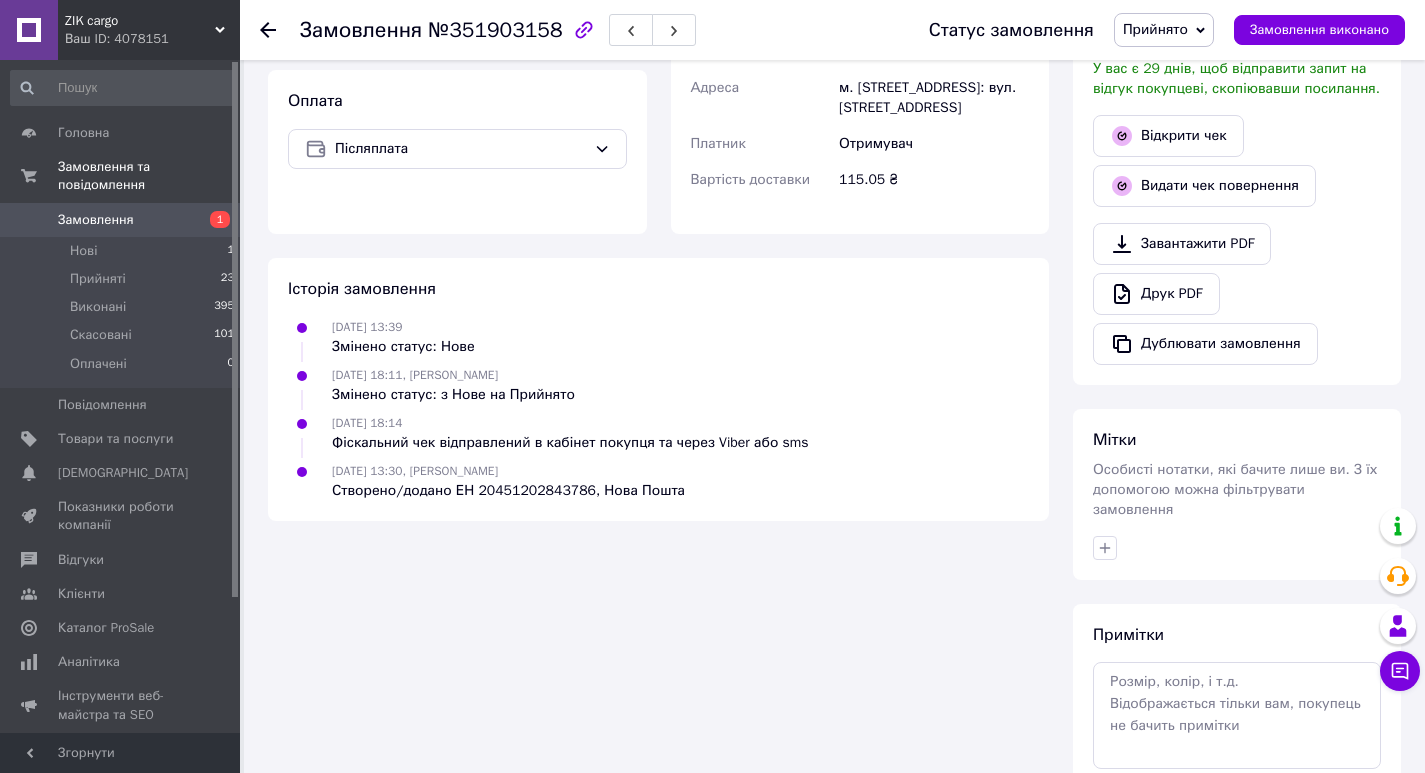 scroll, scrollTop: 312, scrollLeft: 0, axis: vertical 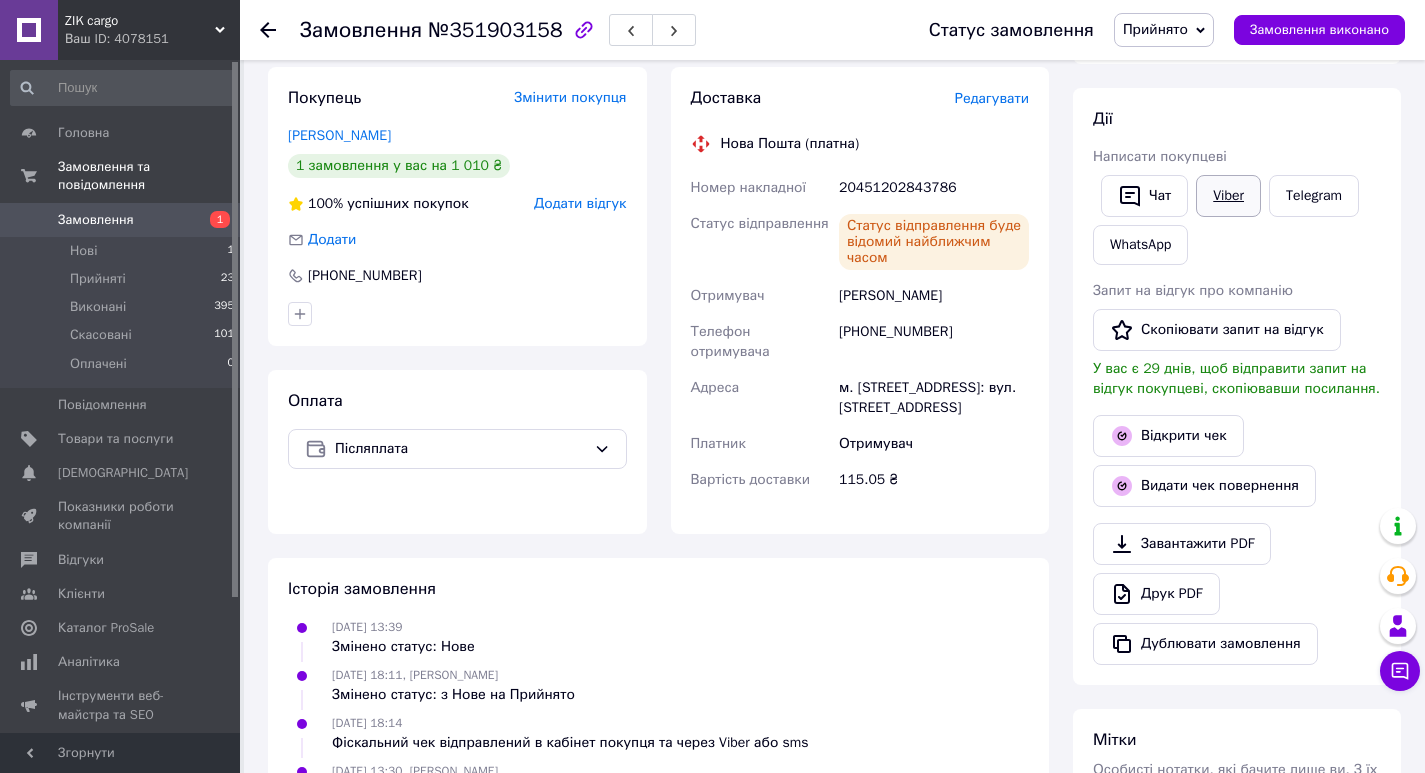 click on "Viber" at bounding box center [1228, 196] 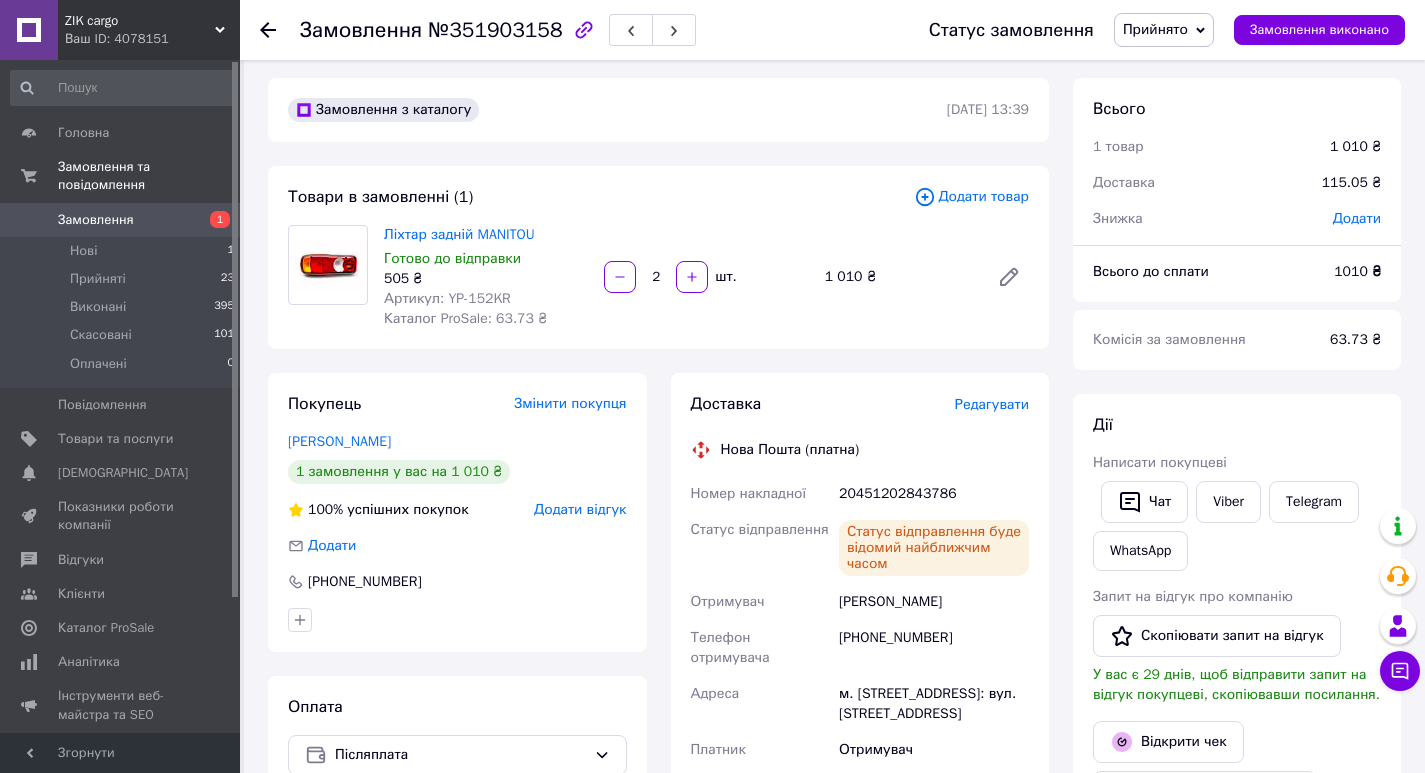 scroll, scrollTop: 0, scrollLeft: 0, axis: both 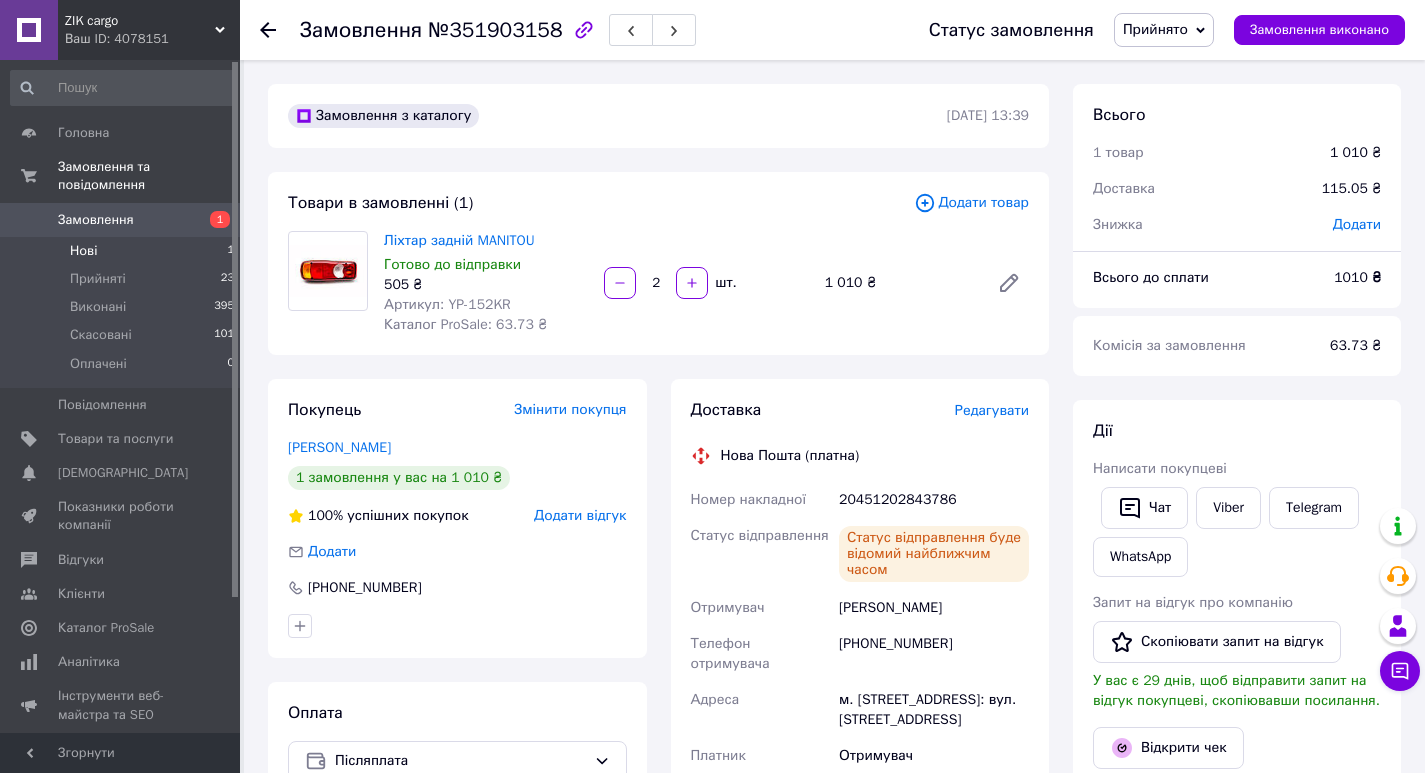 click on "Нові 1" at bounding box center (123, 251) 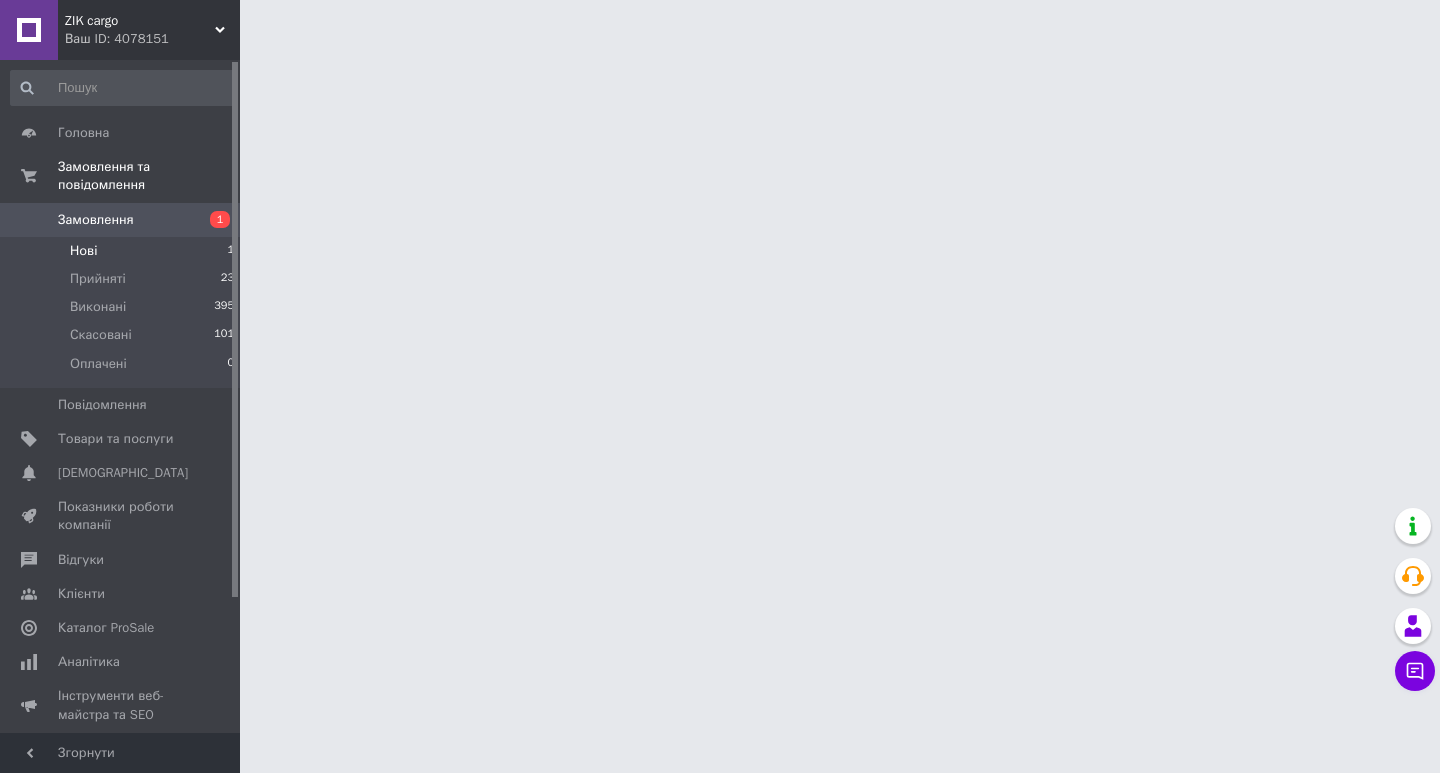 click on "Нові 1" at bounding box center (123, 251) 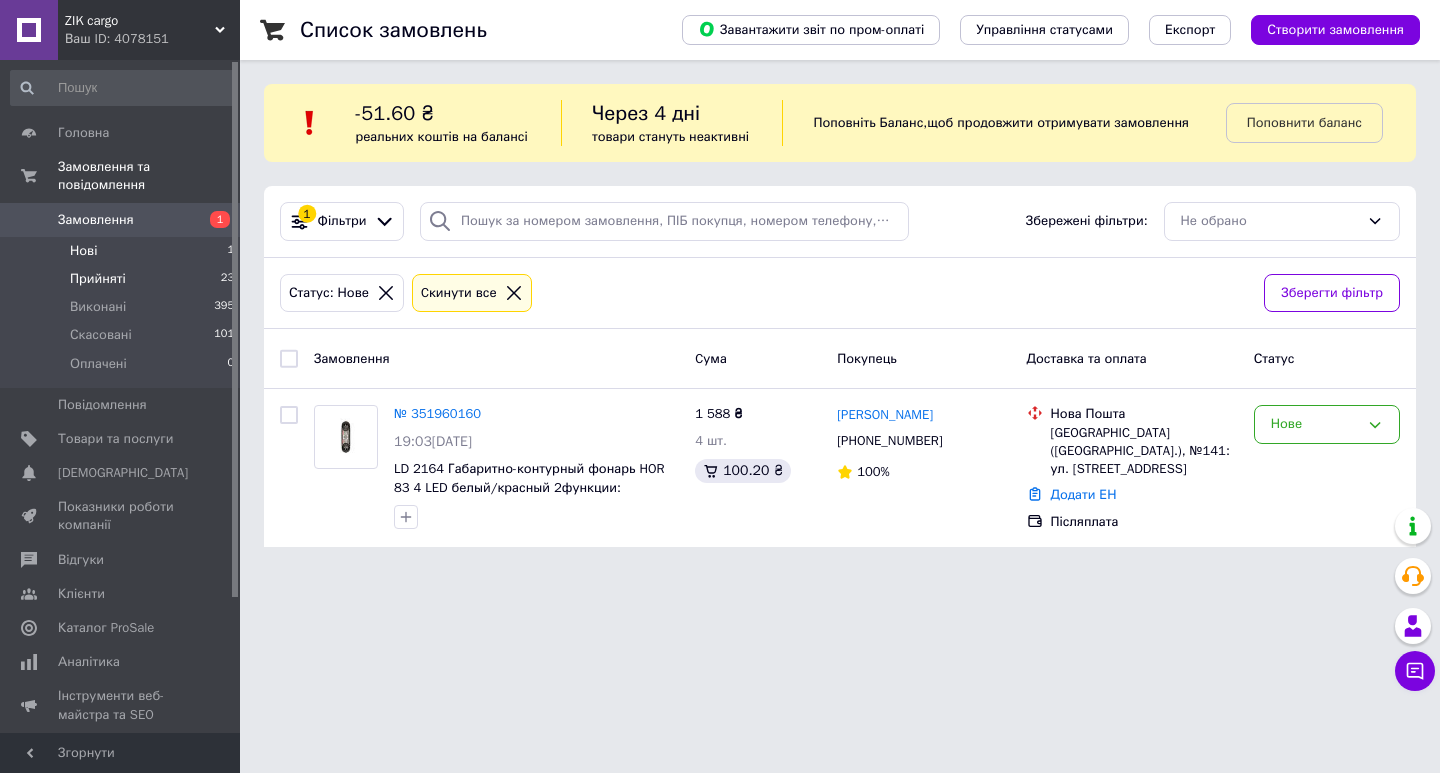 click on "Прийняті" at bounding box center [98, 279] 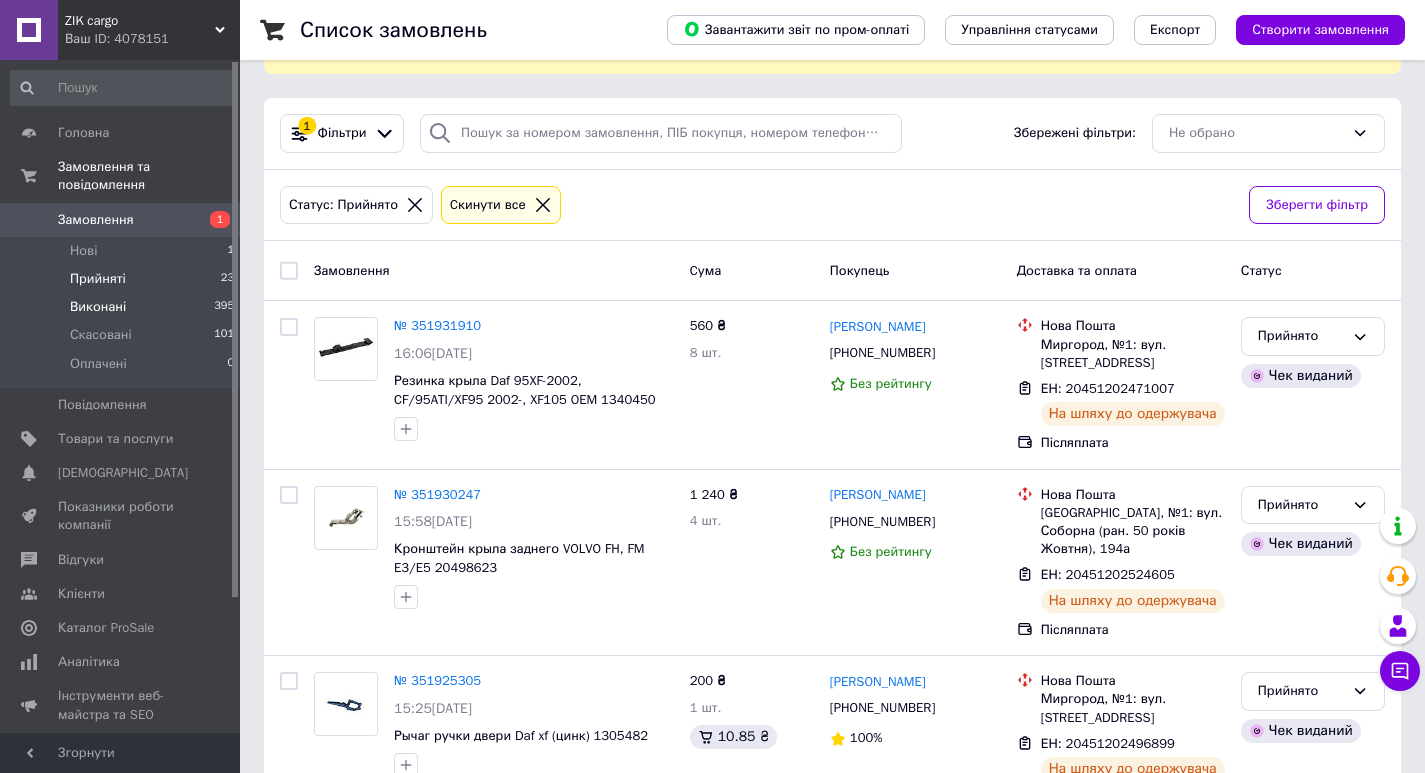 scroll, scrollTop: 0, scrollLeft: 0, axis: both 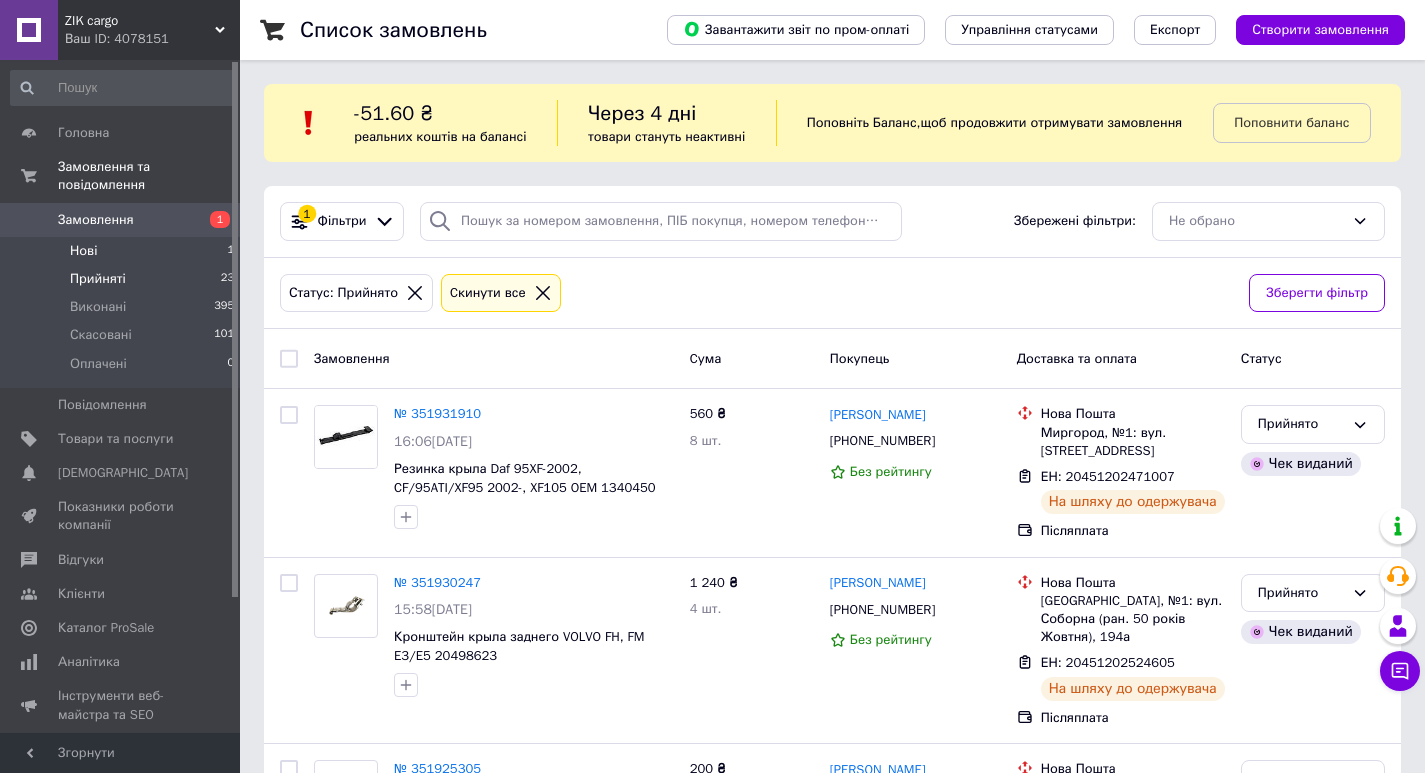 click on "Нові 1" at bounding box center (123, 251) 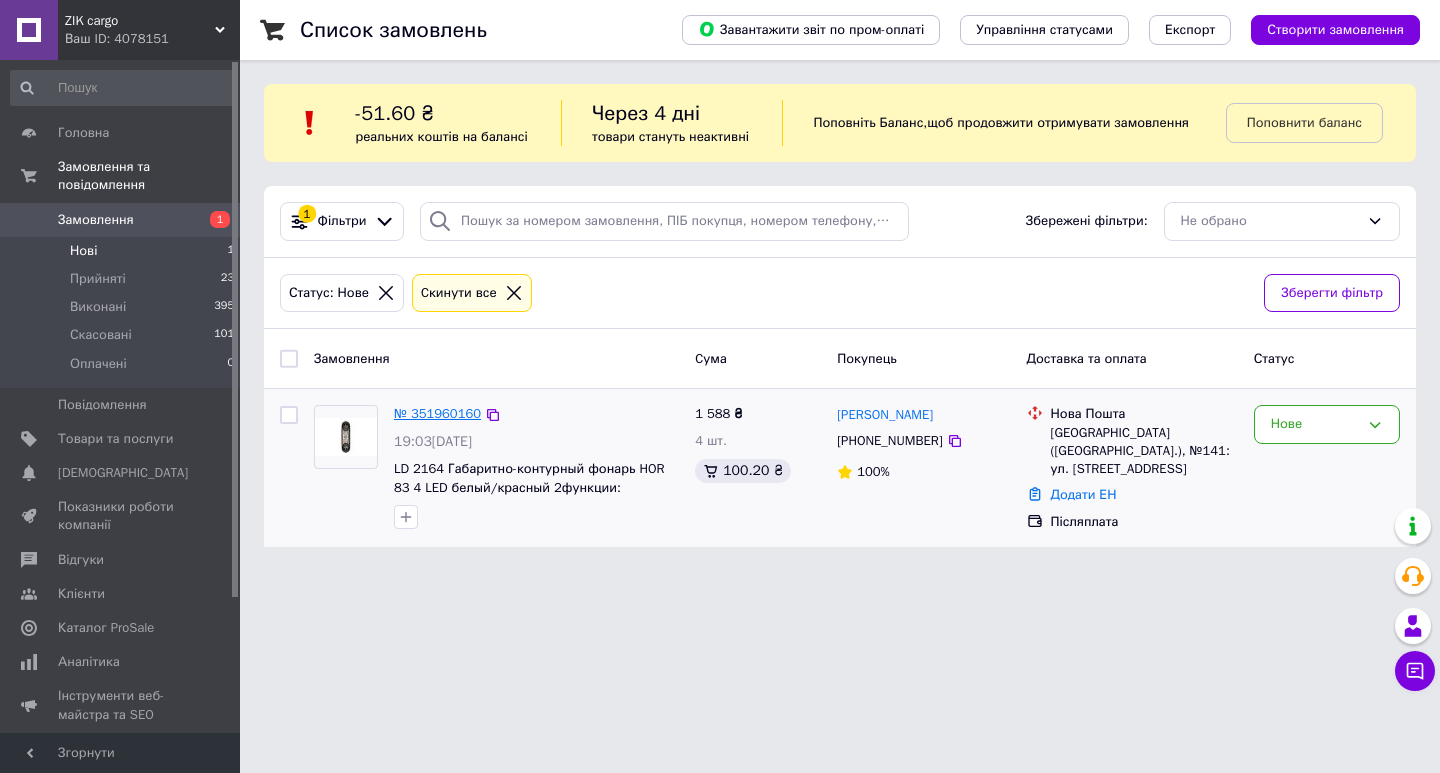 click on "№ 351960160" at bounding box center [437, 413] 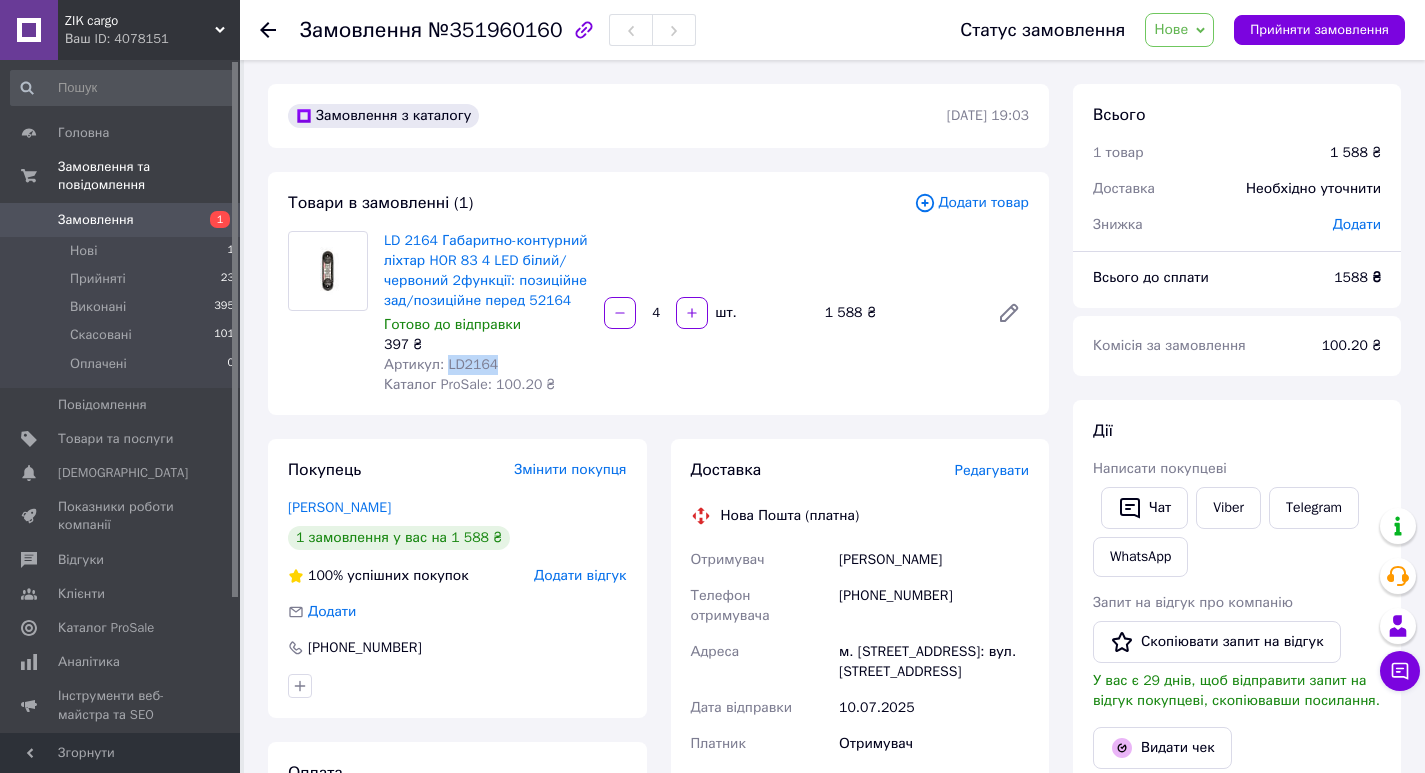 drag, startPoint x: 499, startPoint y: 367, endPoint x: 442, endPoint y: 365, distance: 57.035076 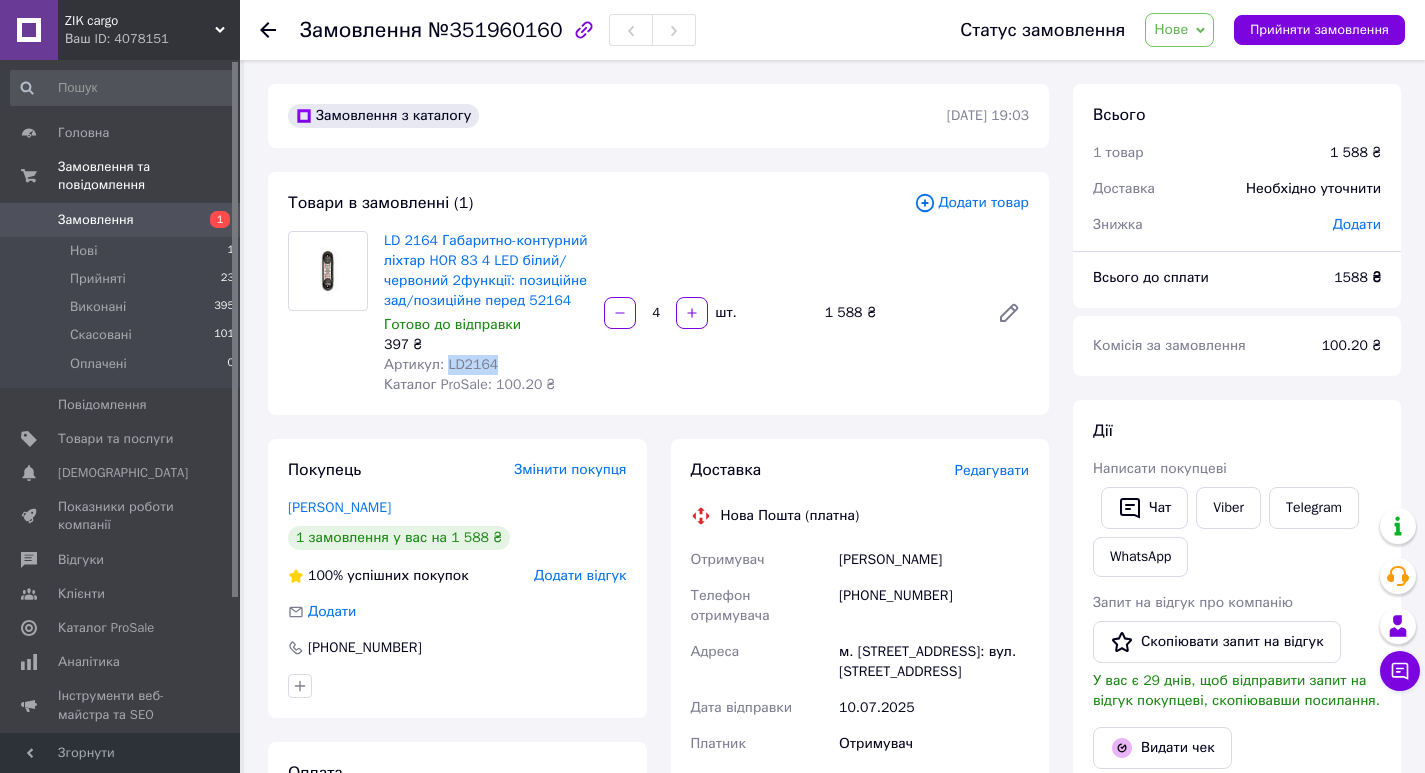 click on "Нове" at bounding box center [1179, 30] 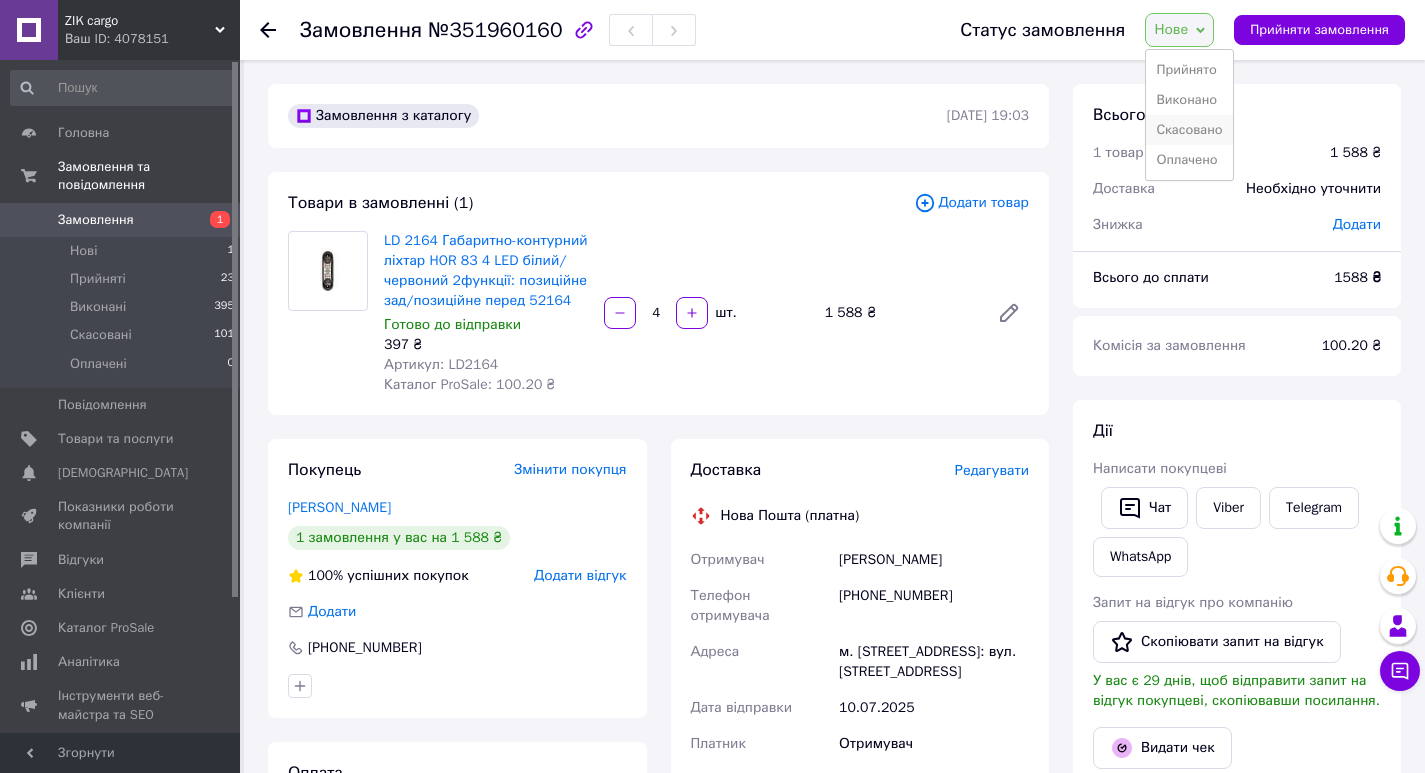 click on "Скасовано" at bounding box center (1189, 130) 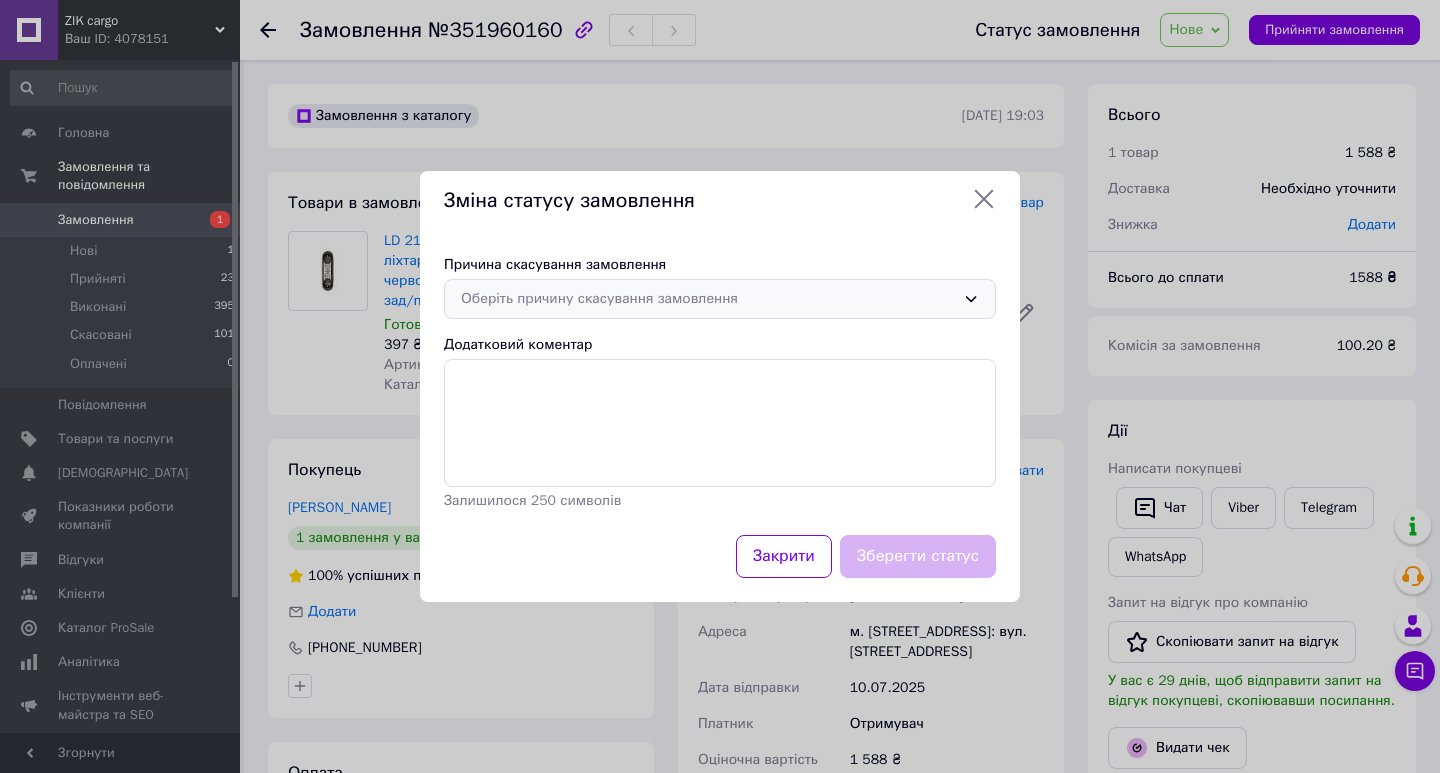click on "Оберіть причину скасування замовлення" at bounding box center (708, 299) 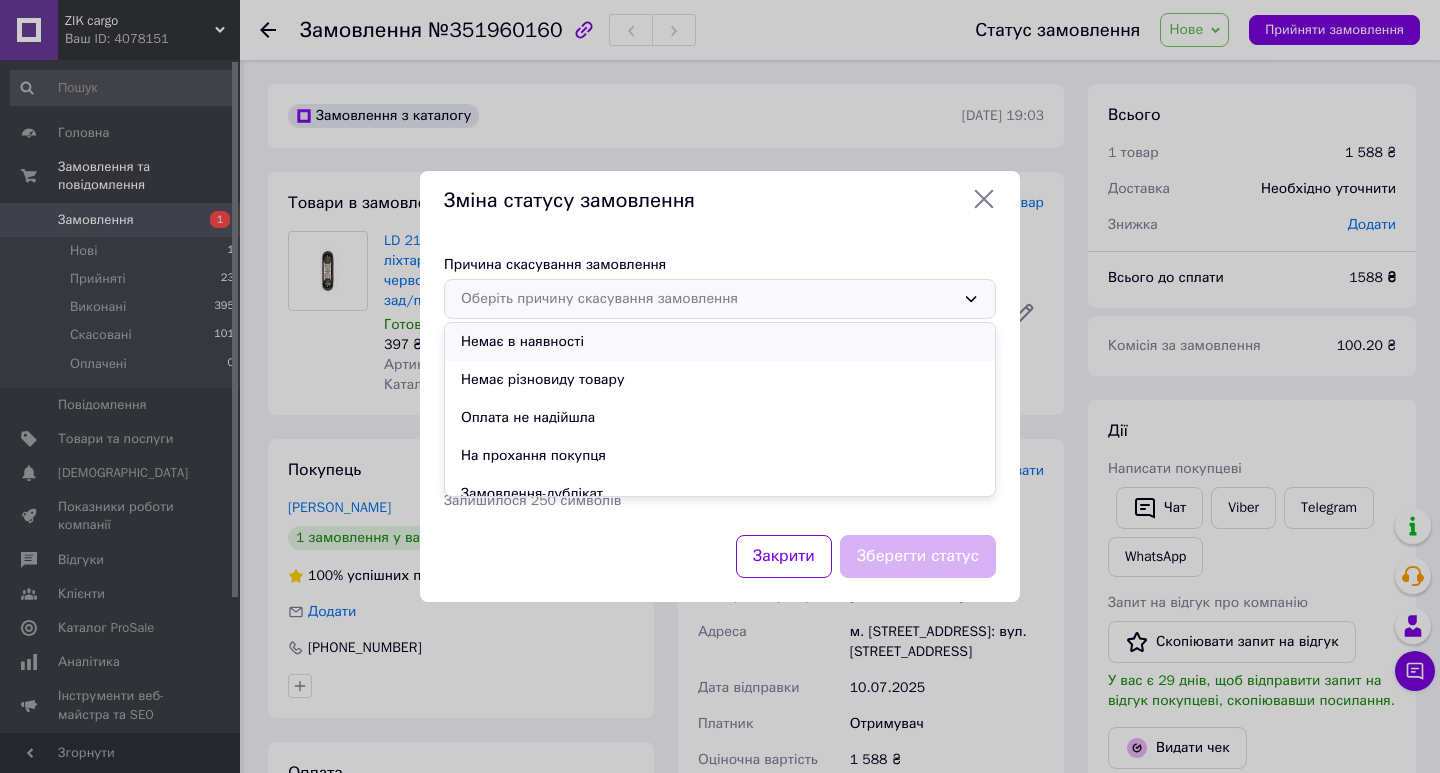 click on "Немає в наявності" at bounding box center (720, 342) 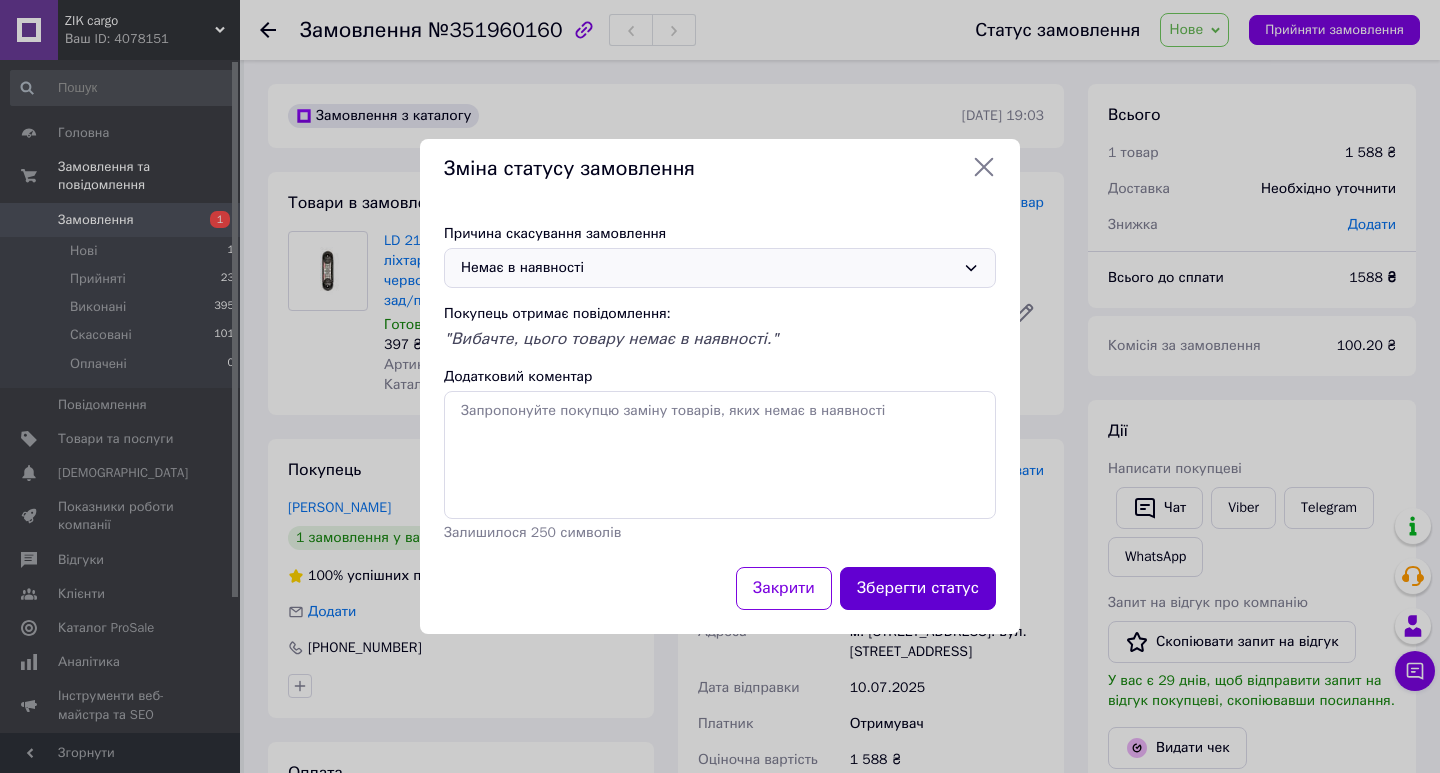 click on "Зберегти статус" at bounding box center (918, 588) 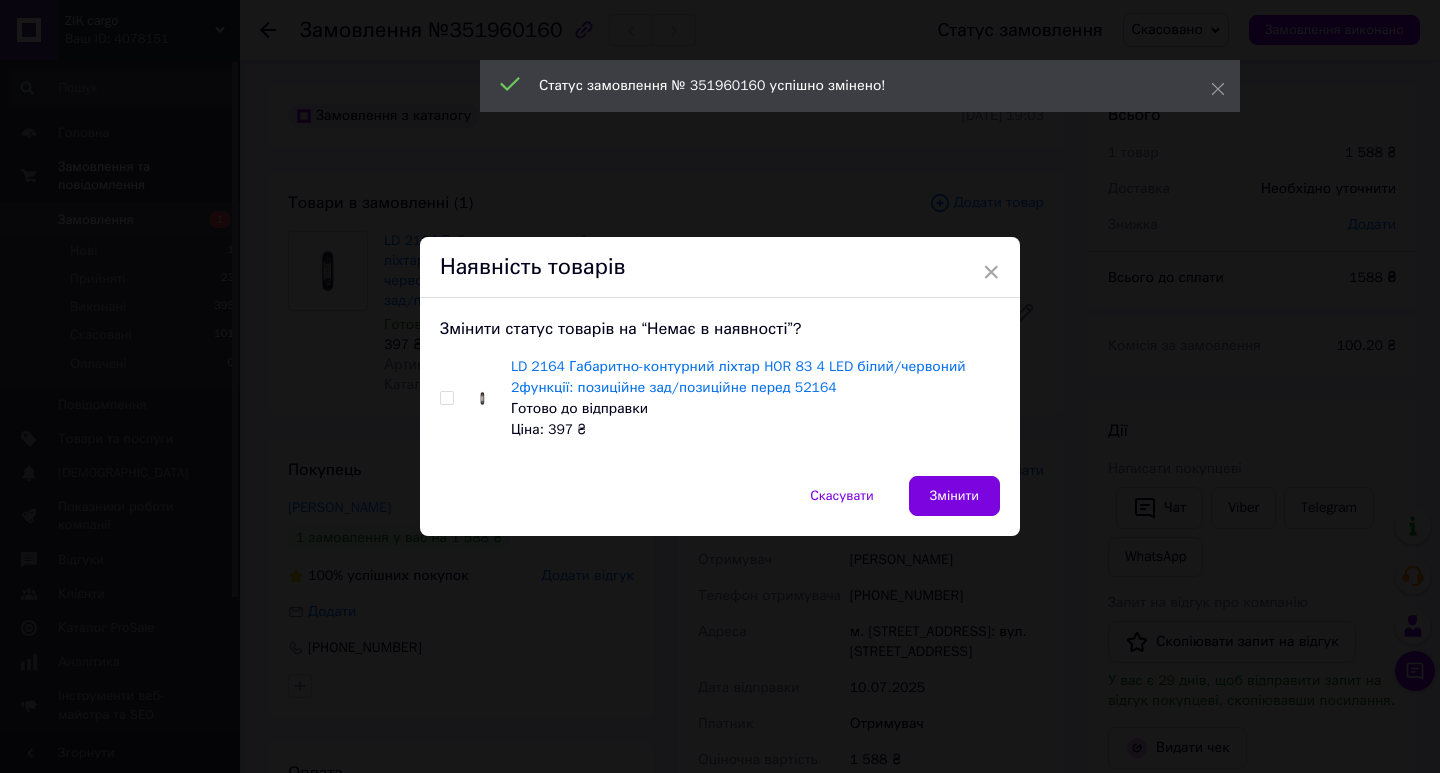 click at bounding box center [447, 398] 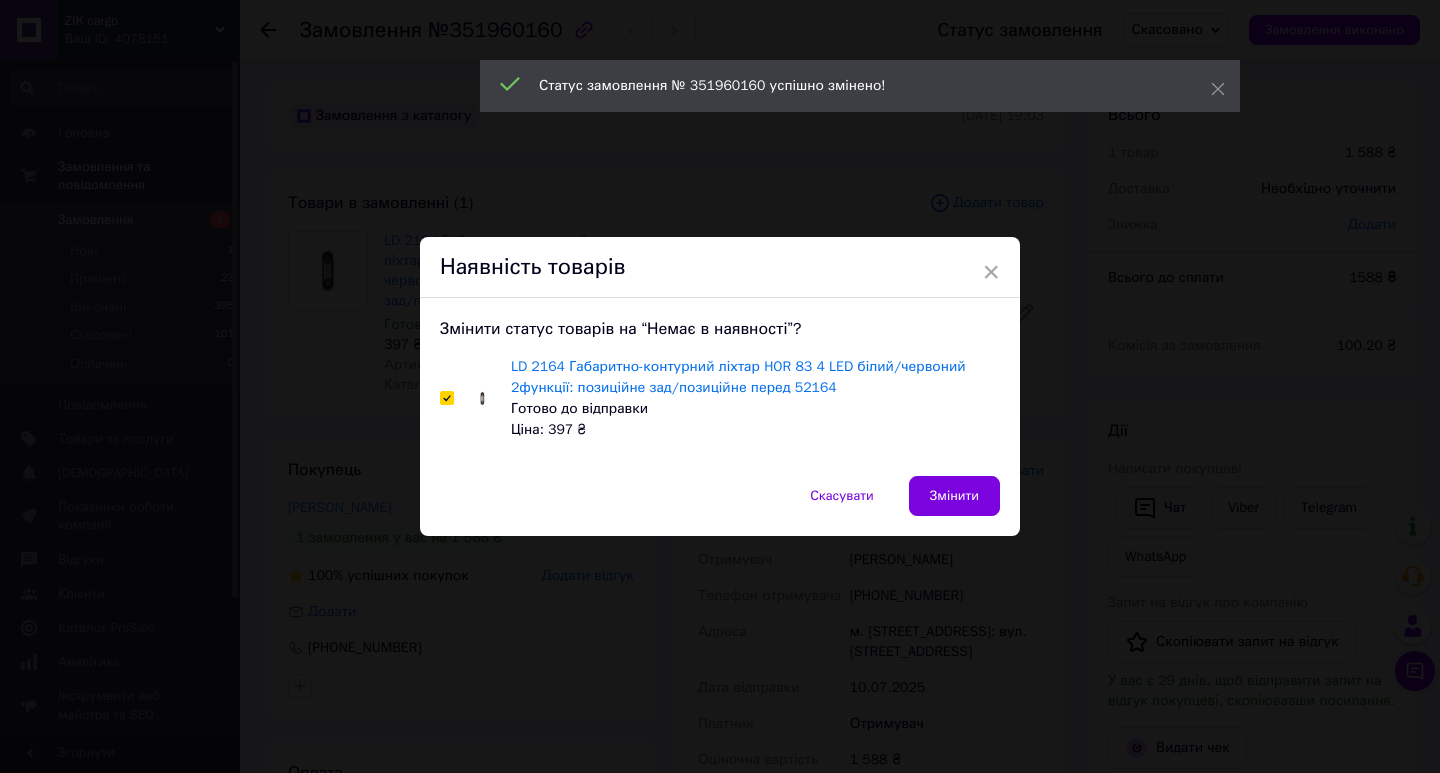 checkbox on "true" 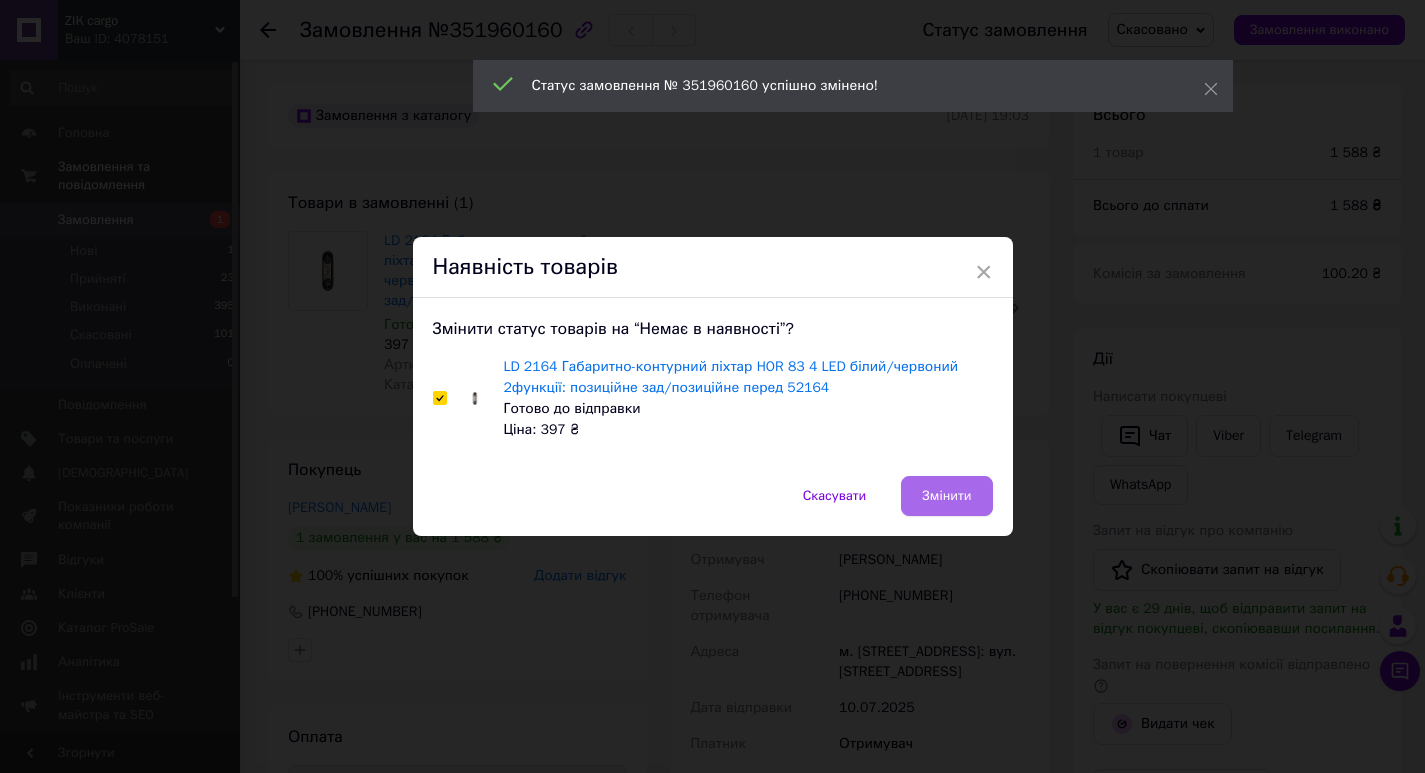 click on "Змінити" at bounding box center (946, 496) 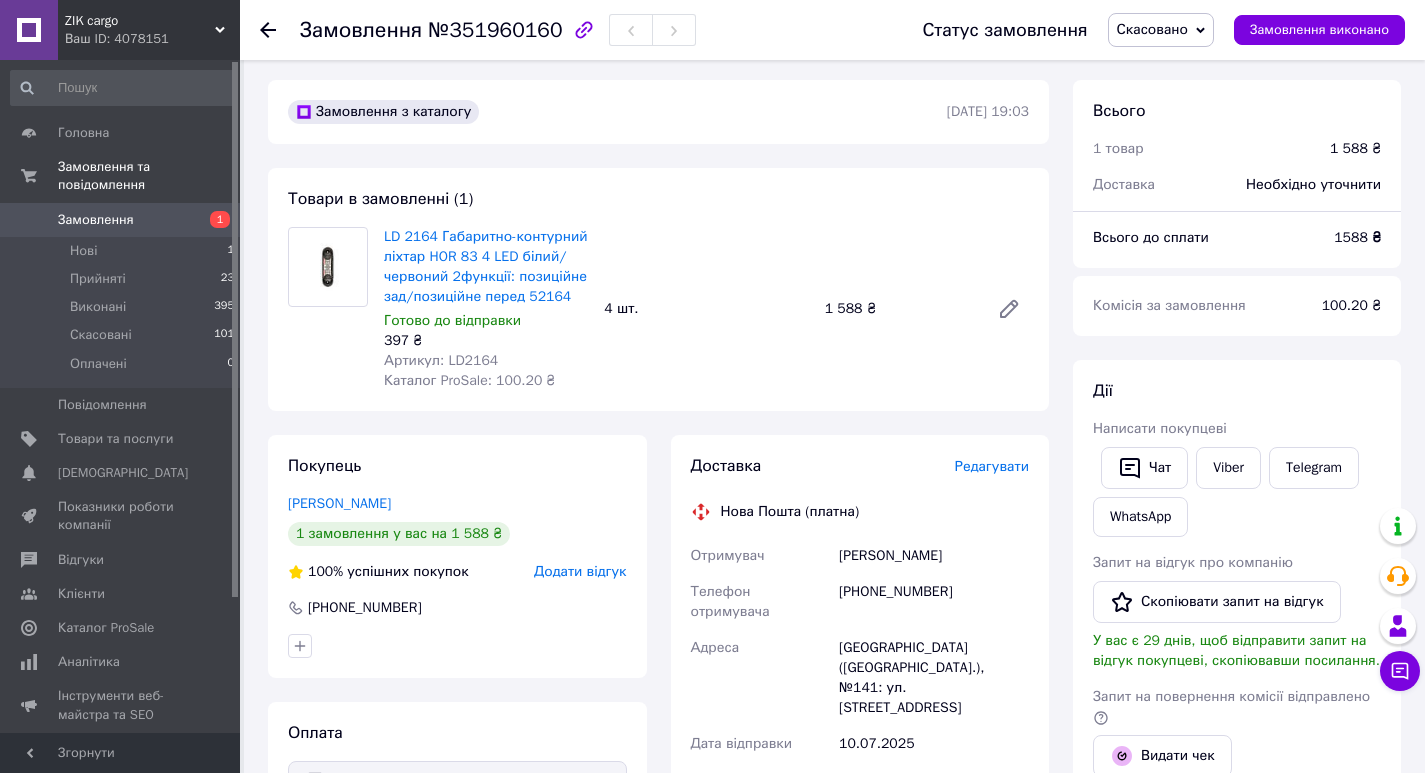 scroll, scrollTop: 0, scrollLeft: 0, axis: both 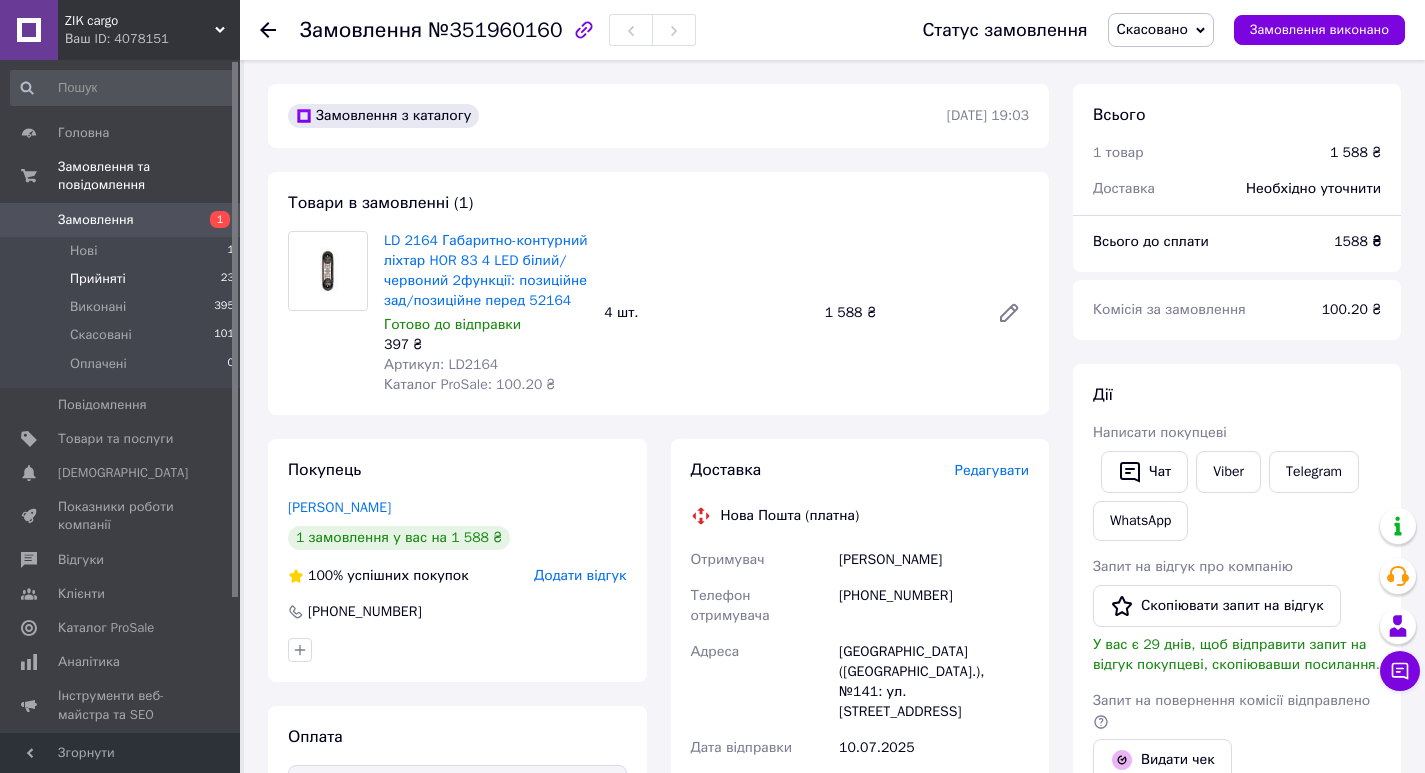 click on "Прийняті 23" at bounding box center [123, 279] 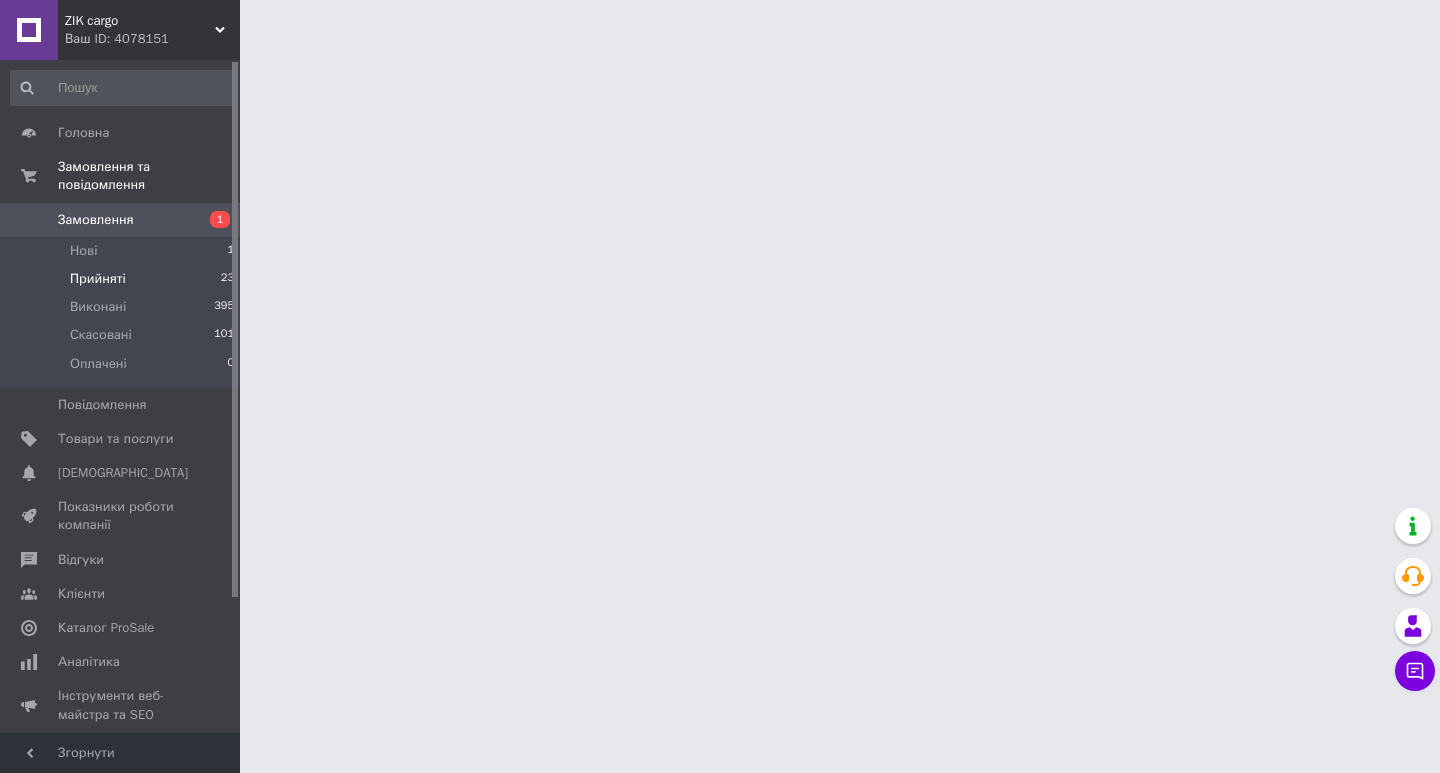 click on "Прийняті 23" at bounding box center (123, 279) 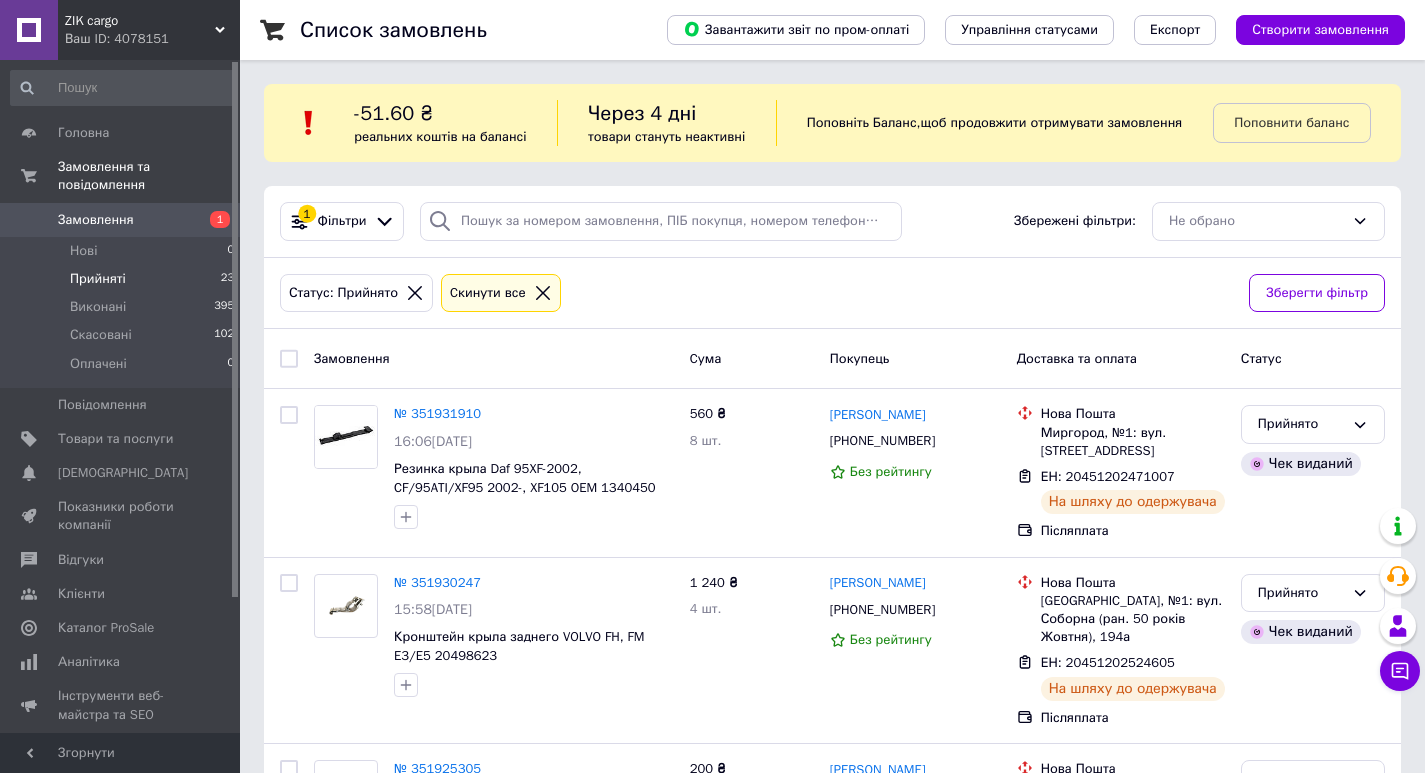 click on "Прийняті 23" at bounding box center (123, 279) 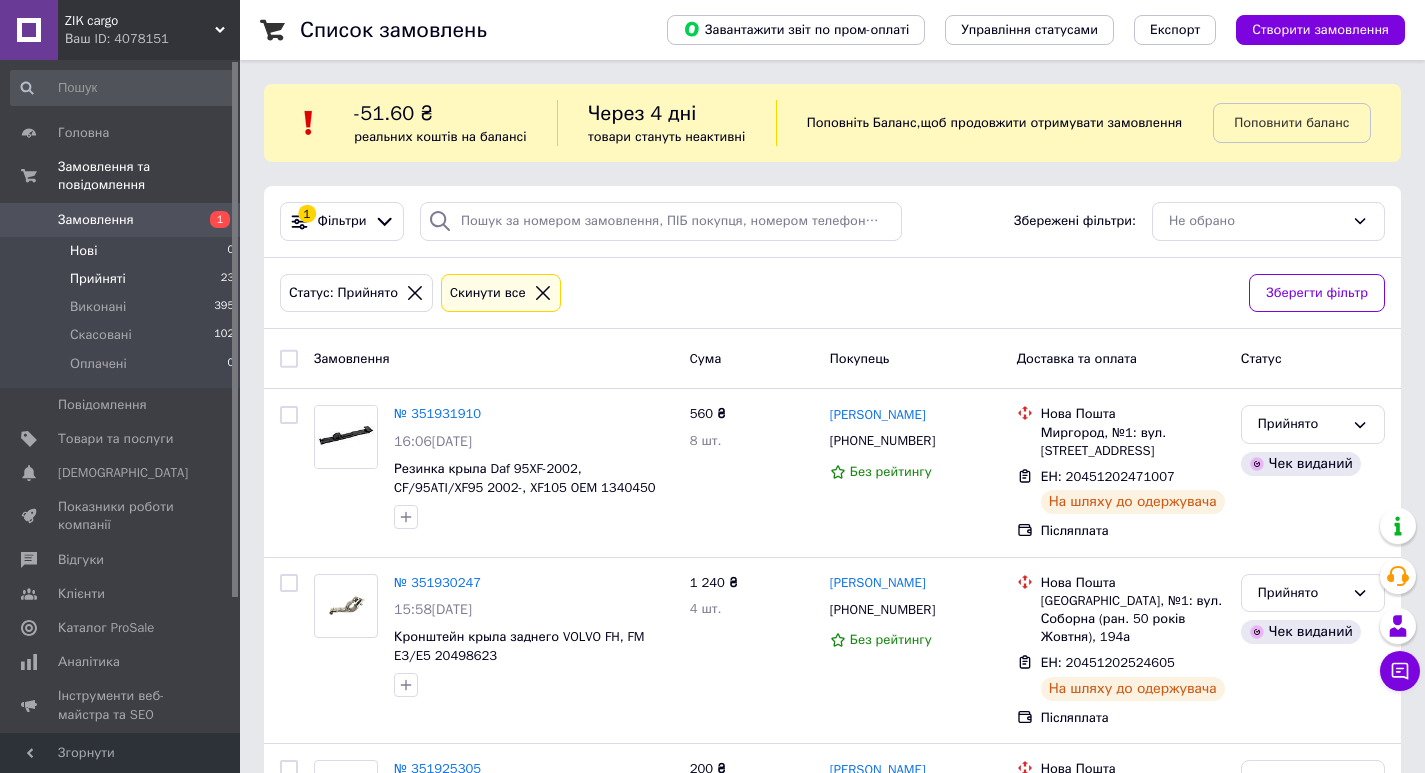 click on "Нові 0" at bounding box center (123, 251) 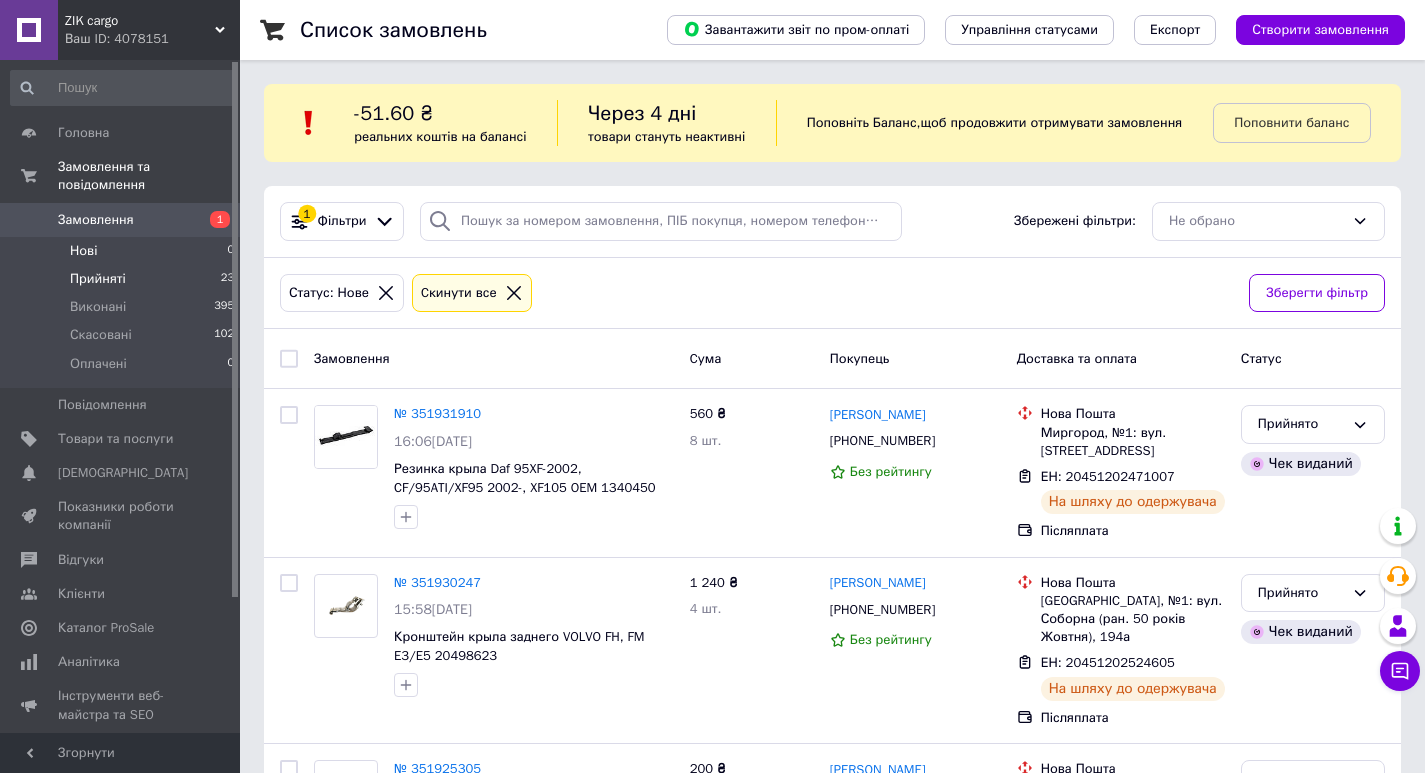 click on "Прийняті 23" at bounding box center [123, 279] 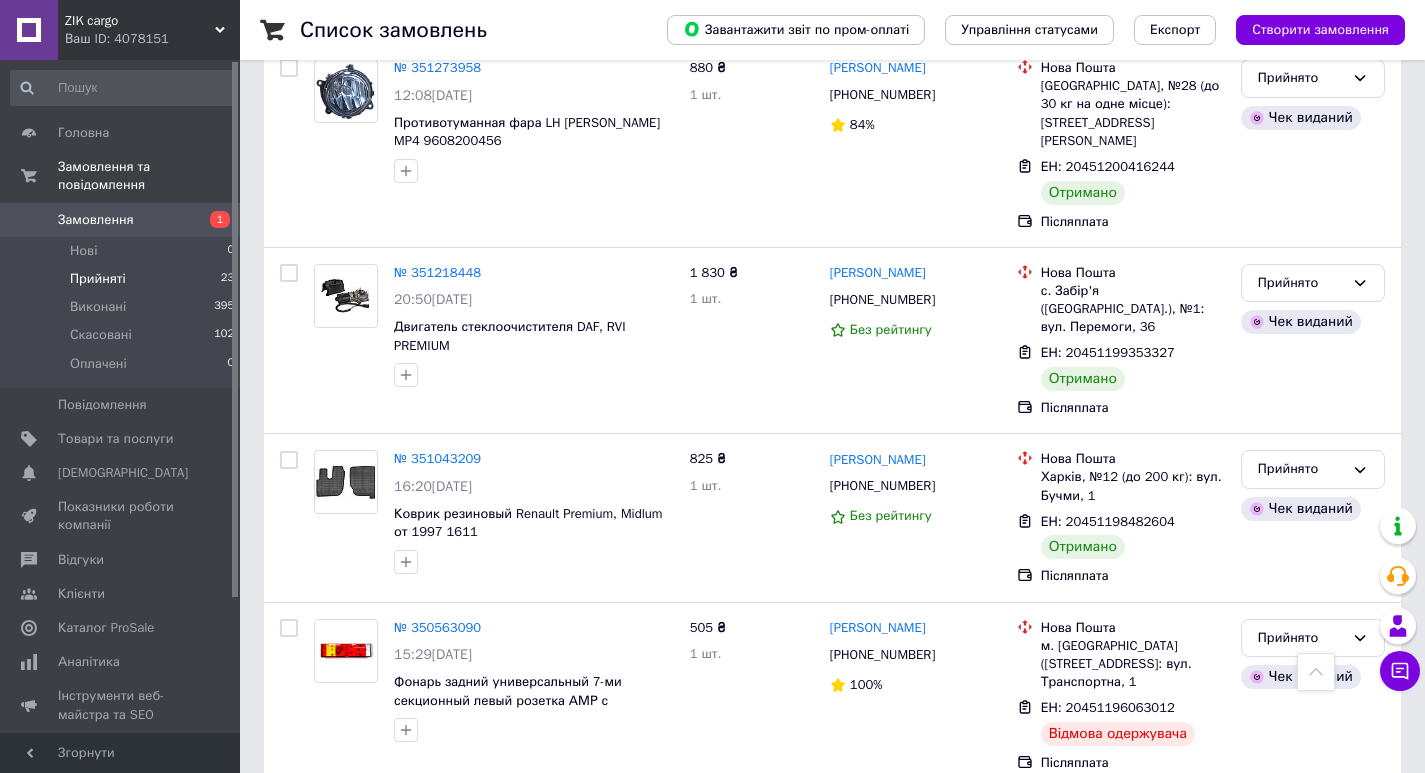 scroll, scrollTop: 3772, scrollLeft: 0, axis: vertical 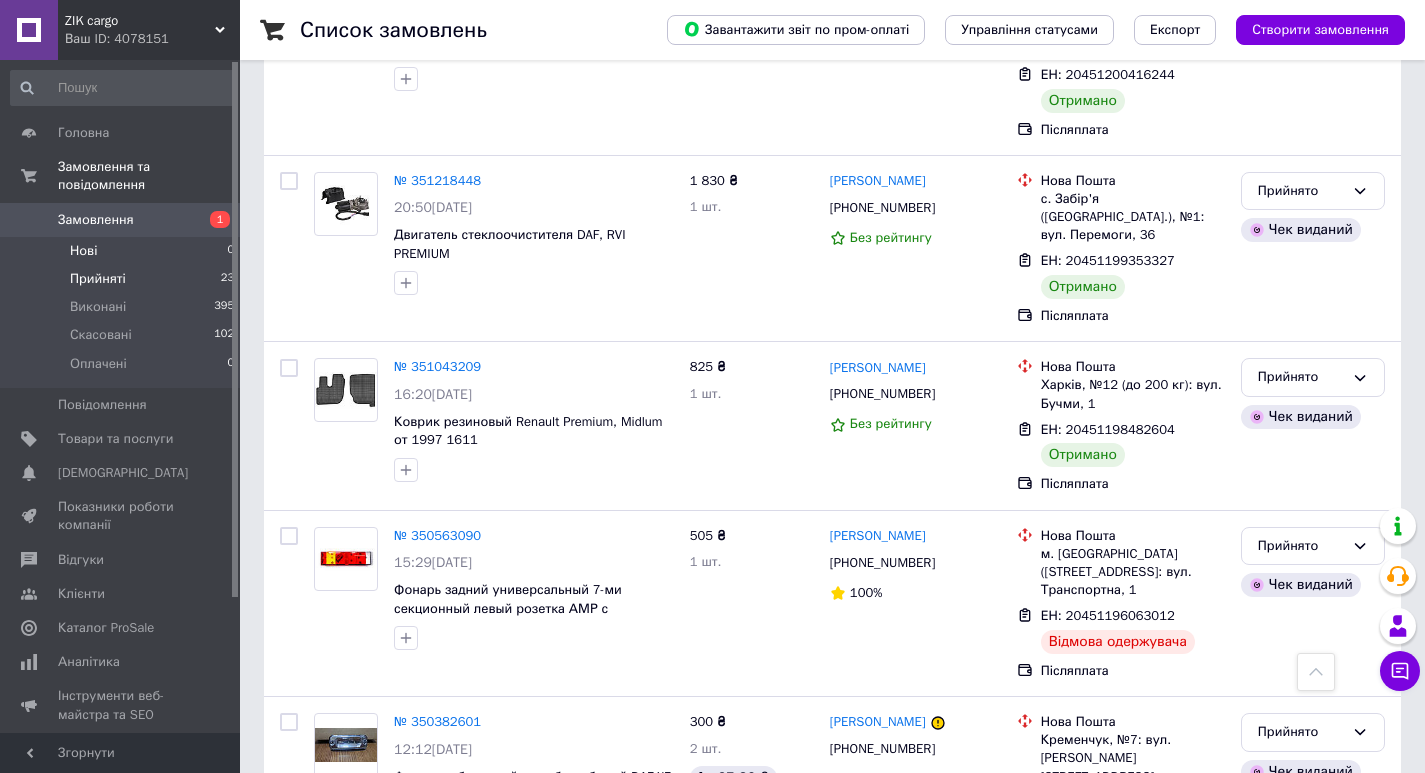 click on "Нові 0" at bounding box center [123, 251] 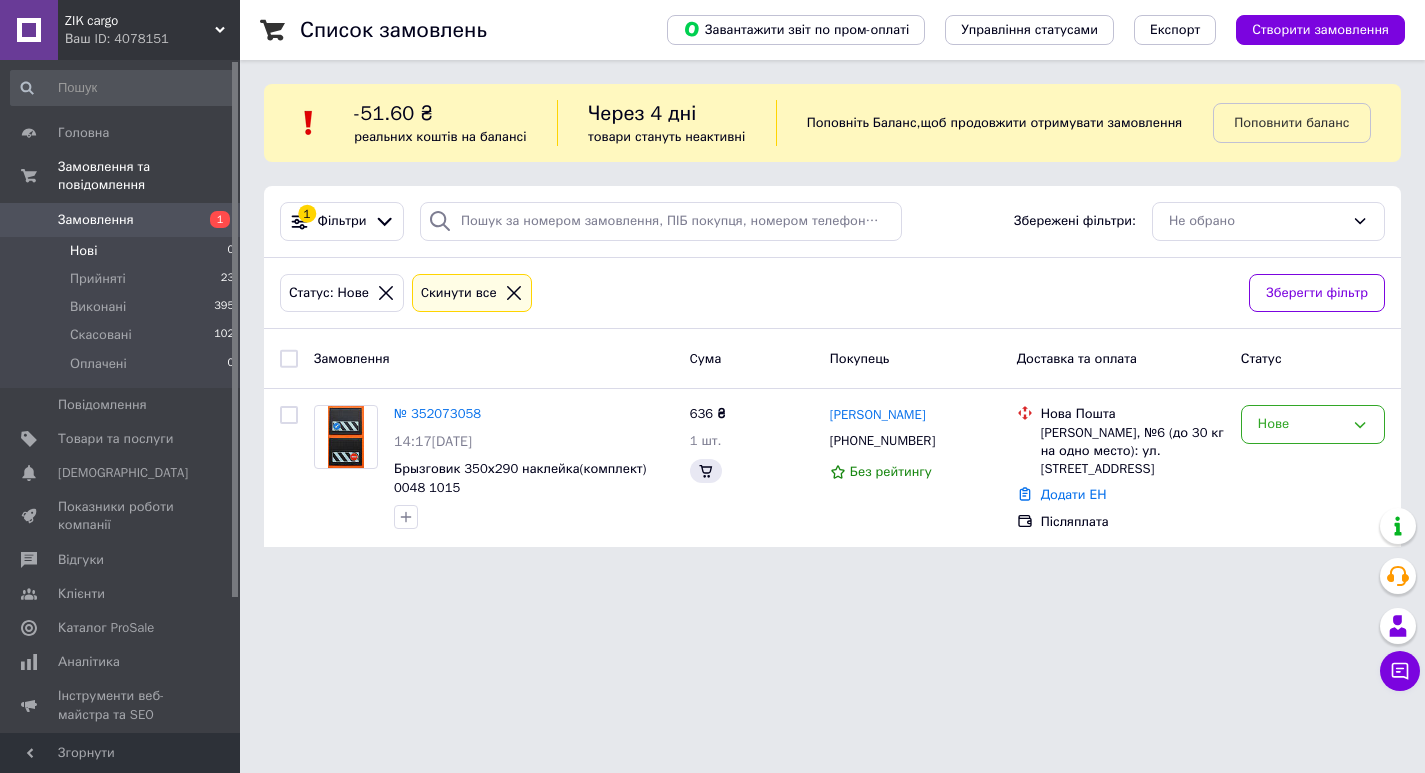 scroll, scrollTop: 0, scrollLeft: 0, axis: both 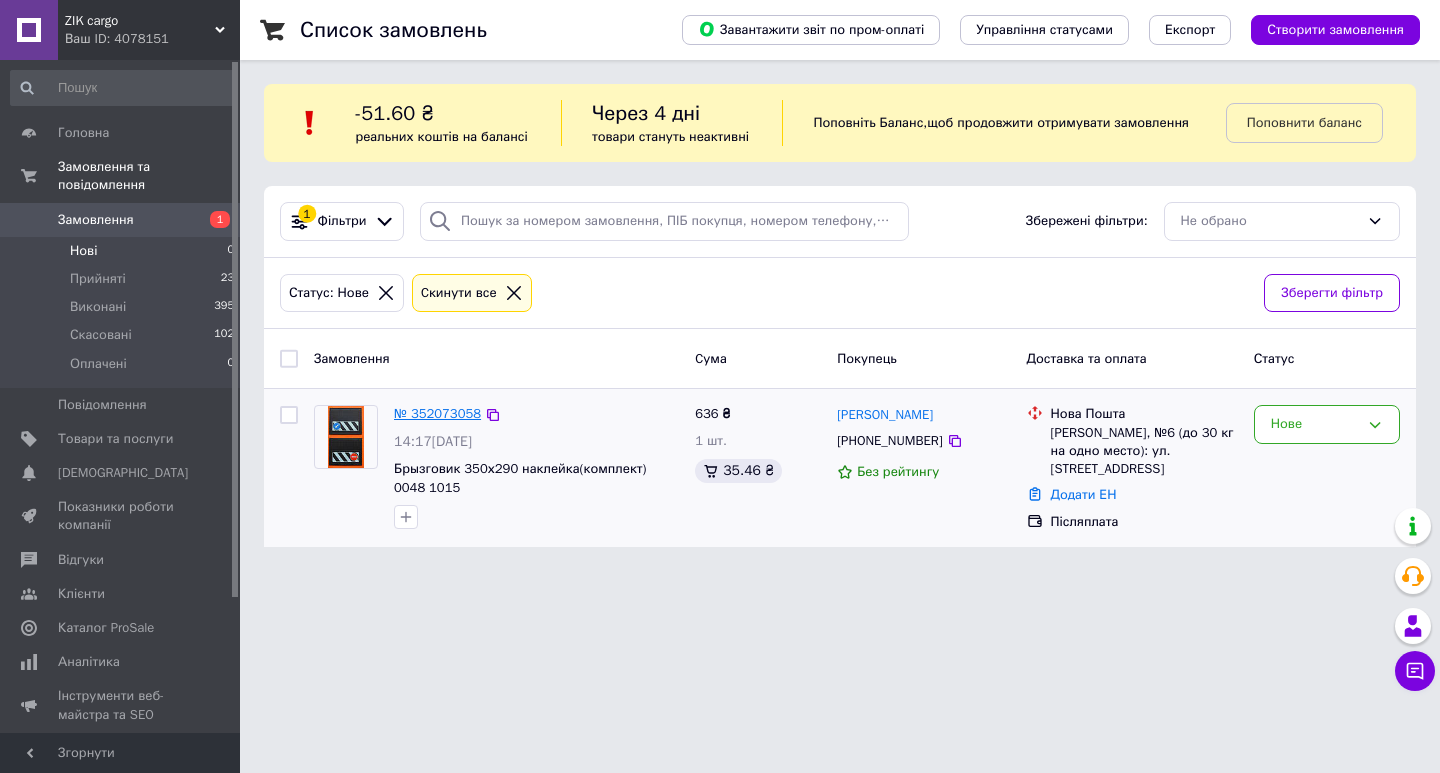 click on "№ 352073058" at bounding box center (437, 413) 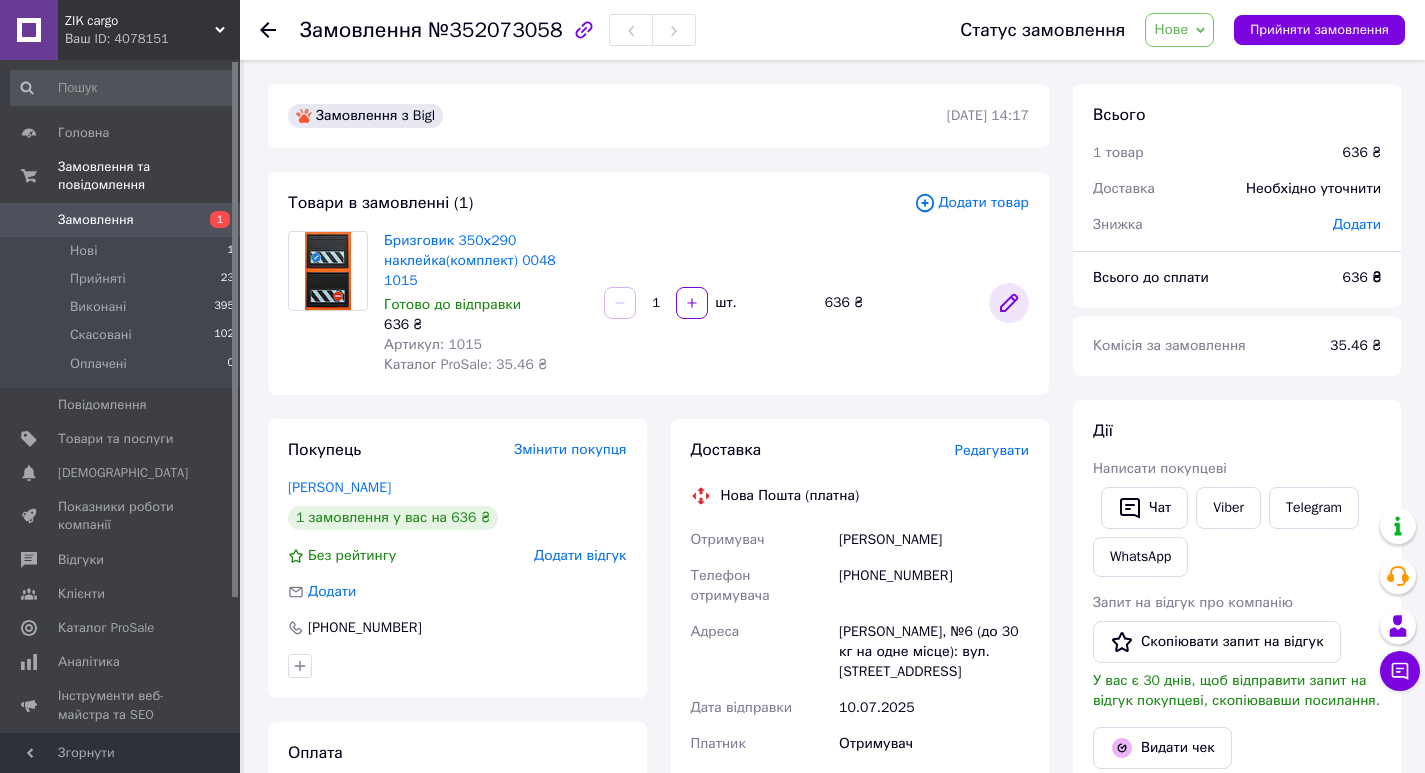 click 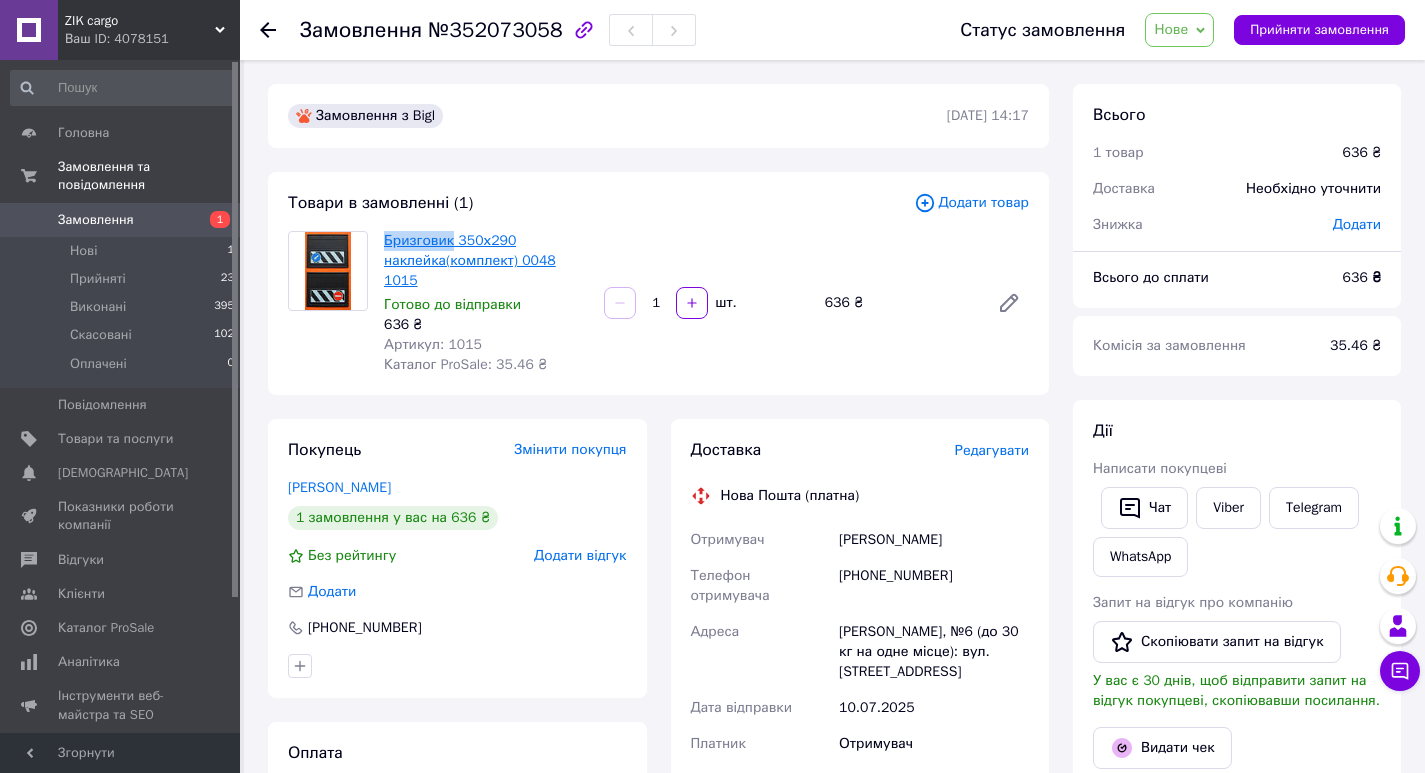 drag, startPoint x: 380, startPoint y: 244, endPoint x: 441, endPoint y: 245, distance: 61.008198 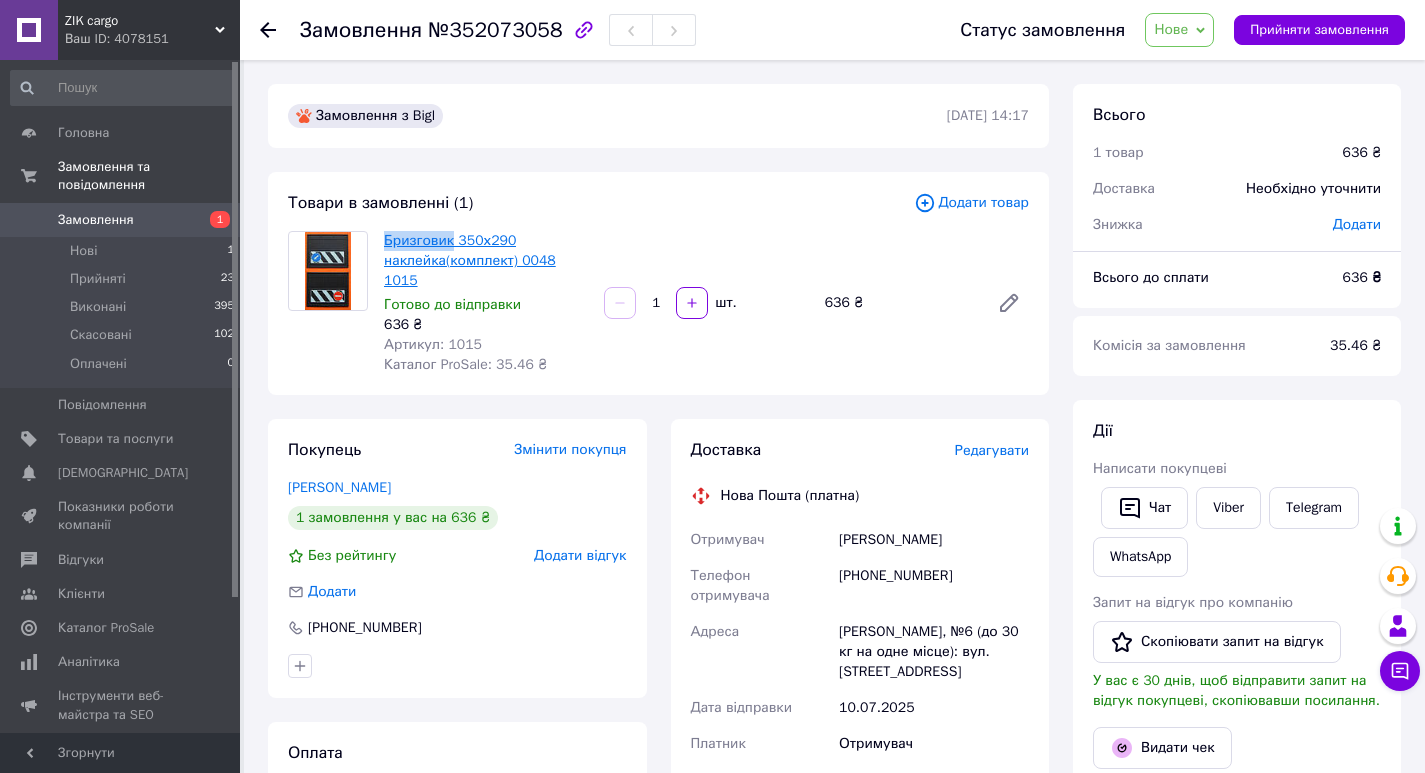 copy on "Бризговик" 